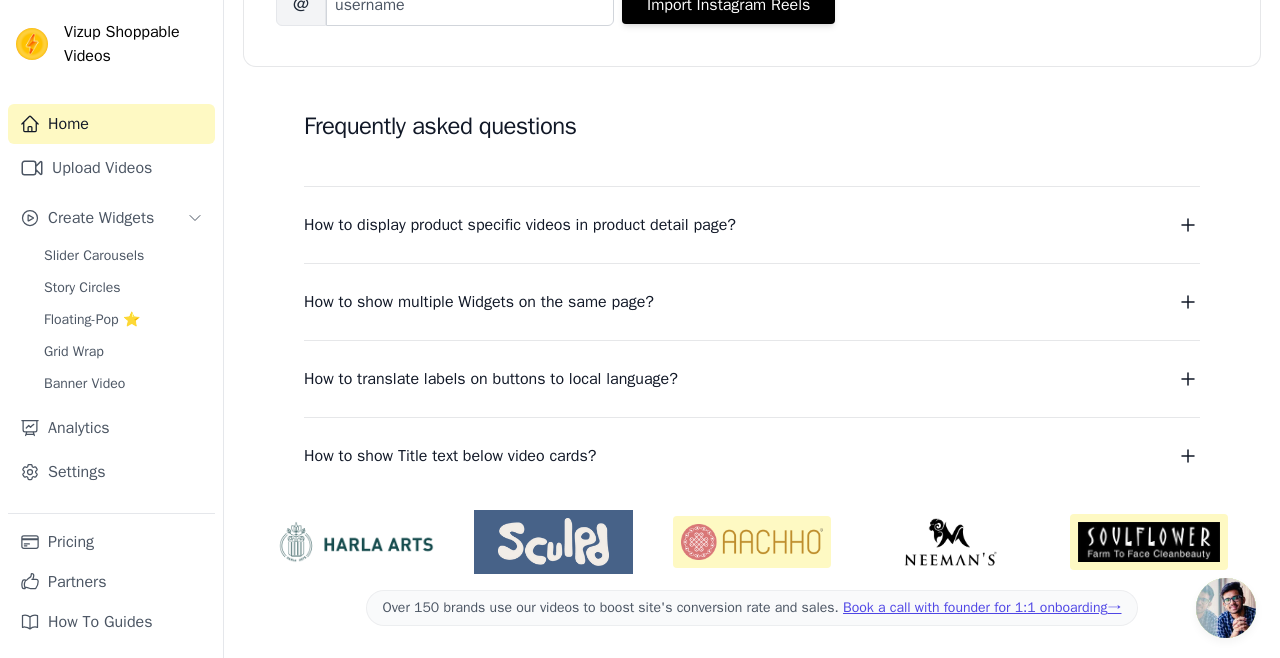 scroll, scrollTop: 0, scrollLeft: 0, axis: both 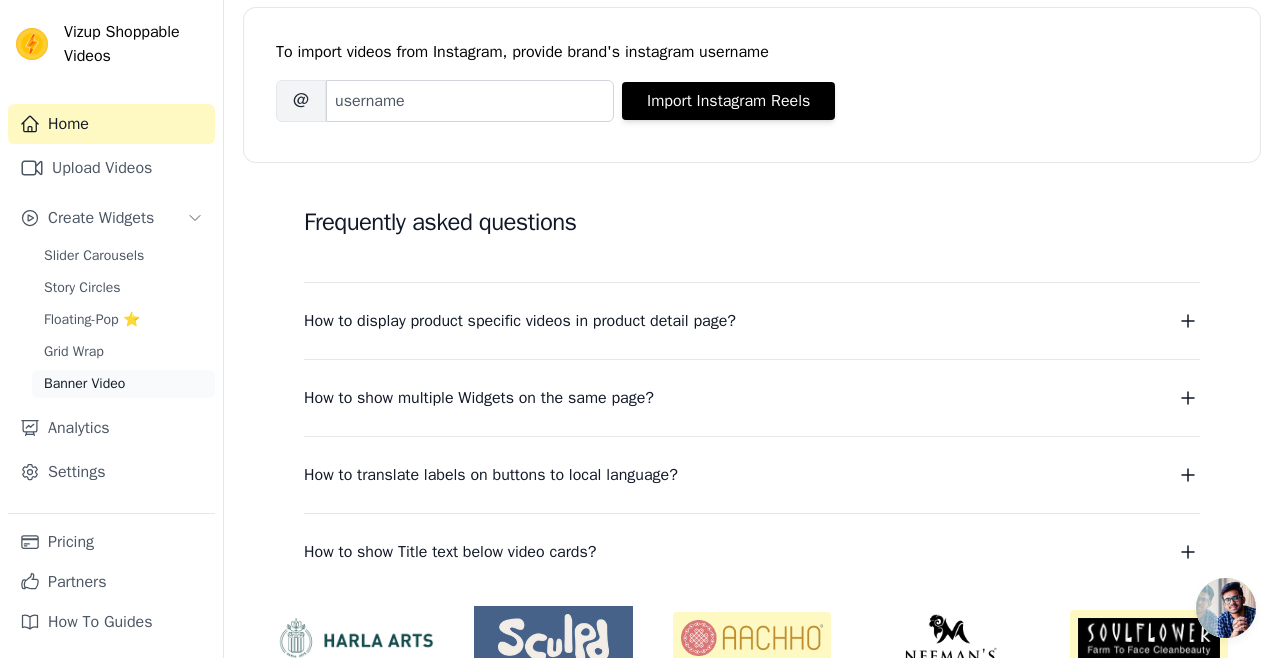 click on "Banner Video" at bounding box center (123, 384) 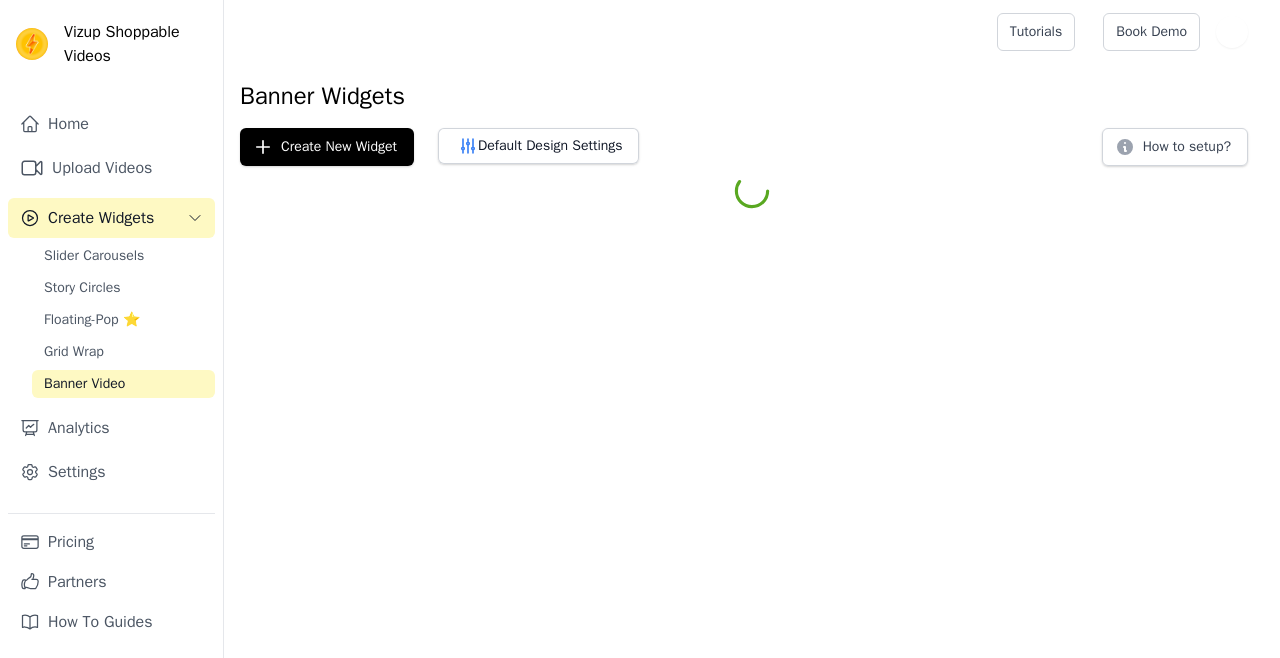 scroll, scrollTop: 0, scrollLeft: 0, axis: both 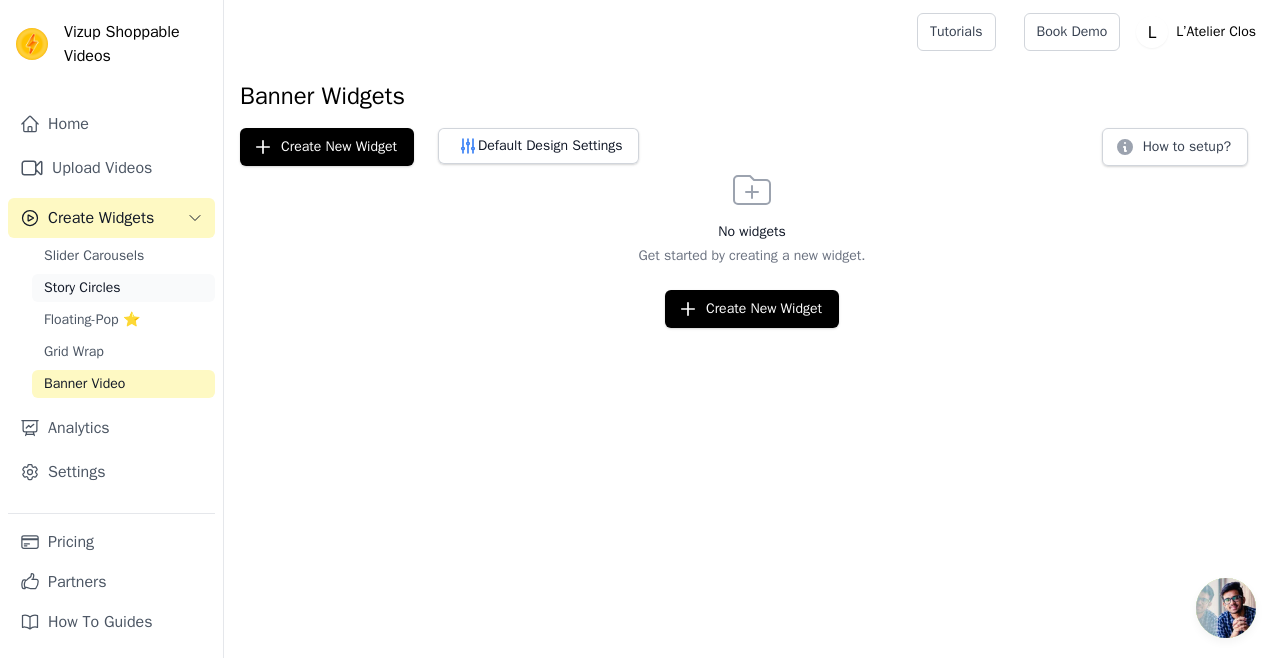 click on "Story Circles" at bounding box center [123, 288] 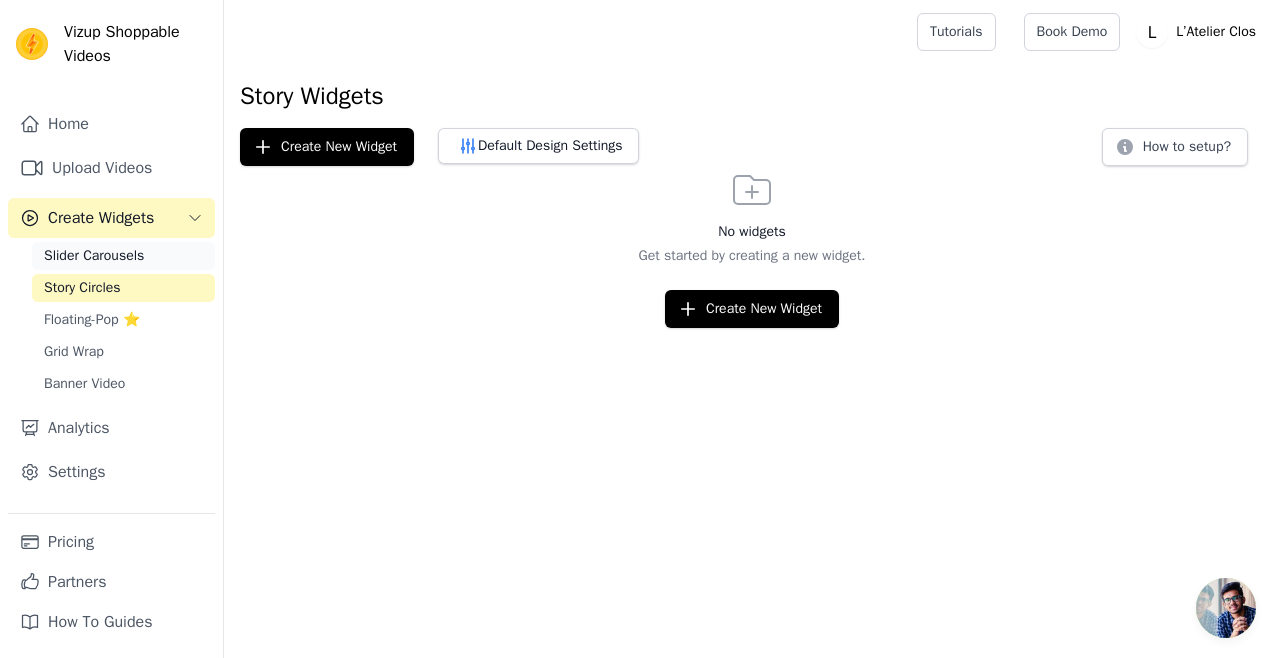 click on "Slider Carousels" at bounding box center [94, 256] 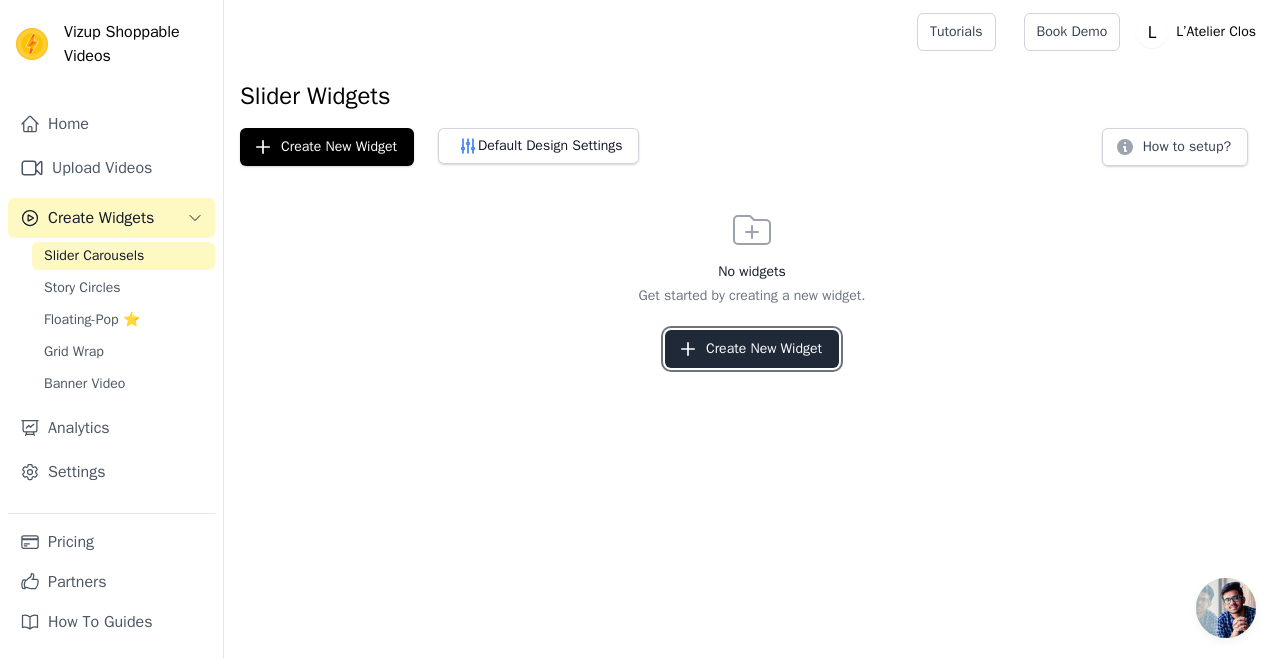 click on "Create New Widget" at bounding box center (752, 349) 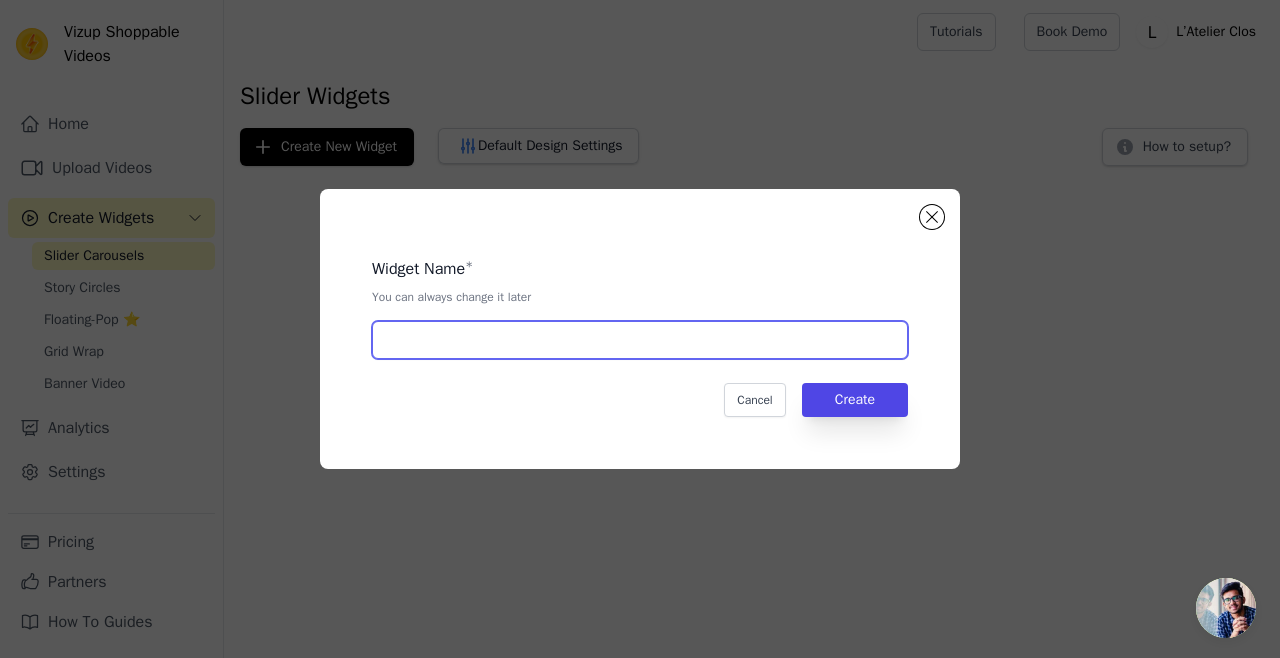 click at bounding box center (640, 340) 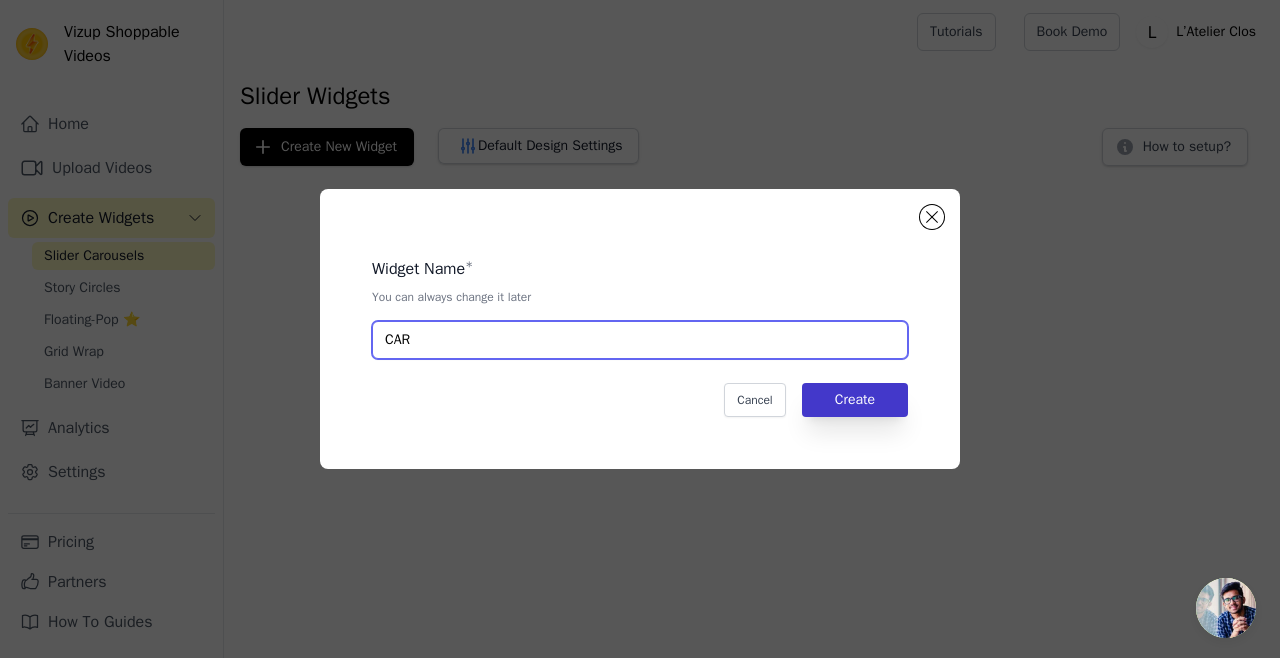 type on "CAR" 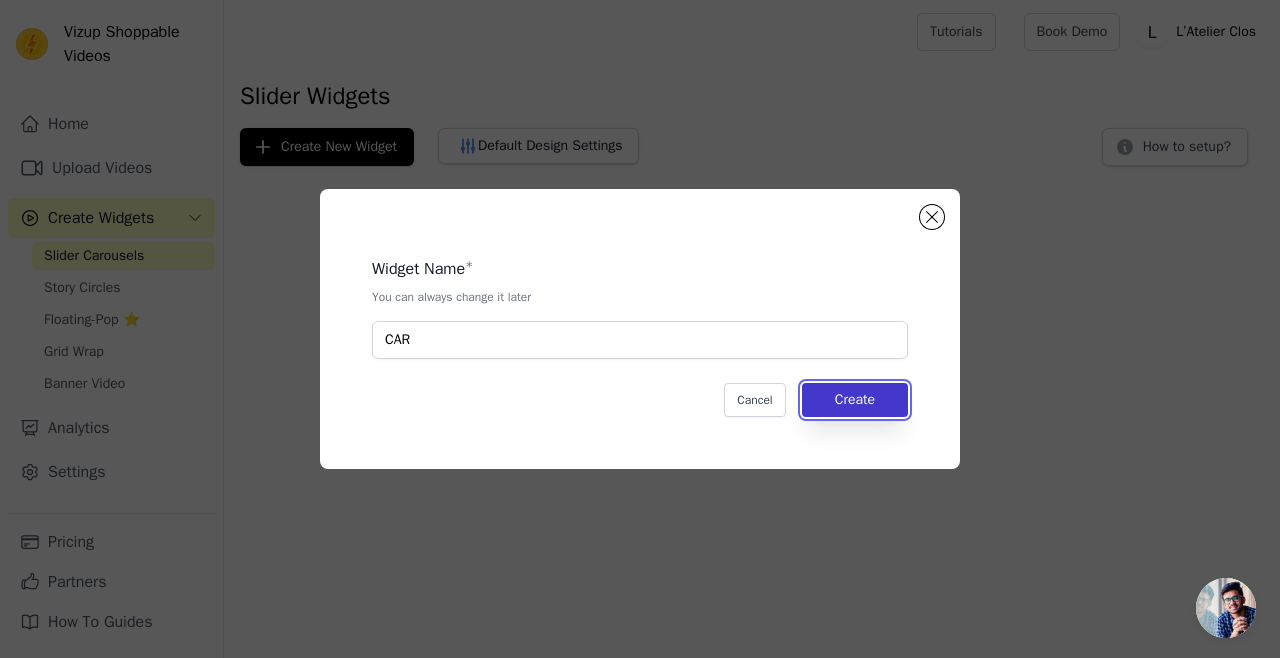click on "Create" at bounding box center (855, 400) 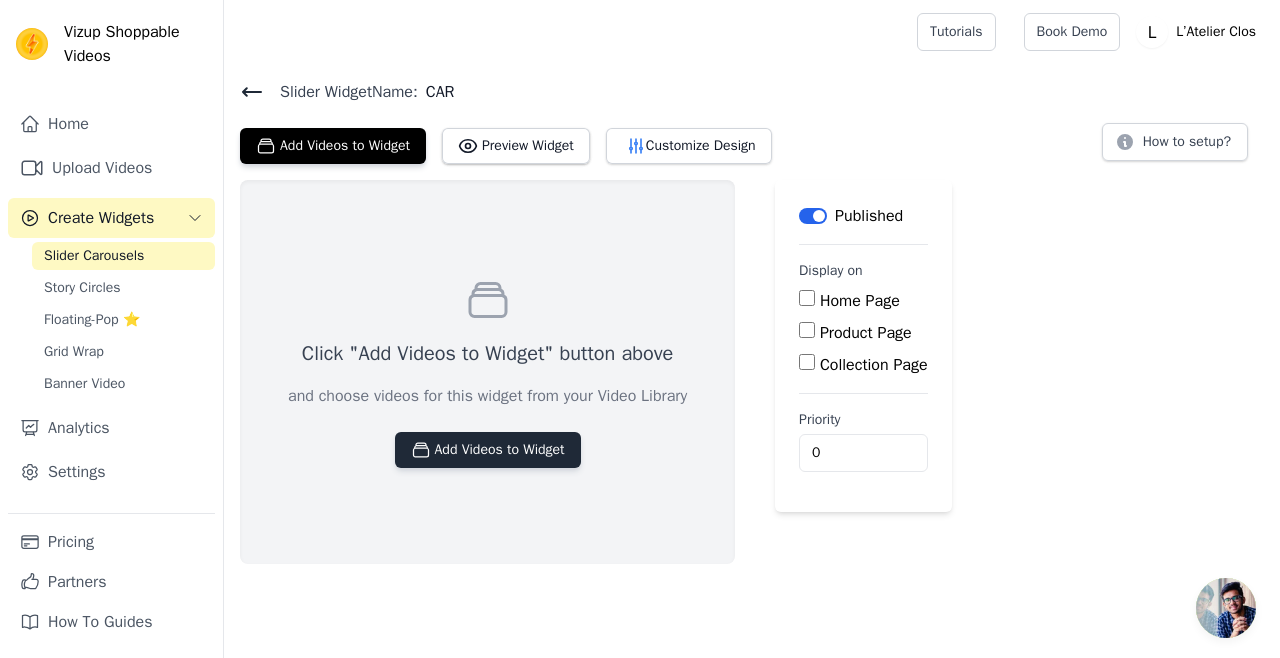 click on "Add Videos to Widget" at bounding box center [488, 450] 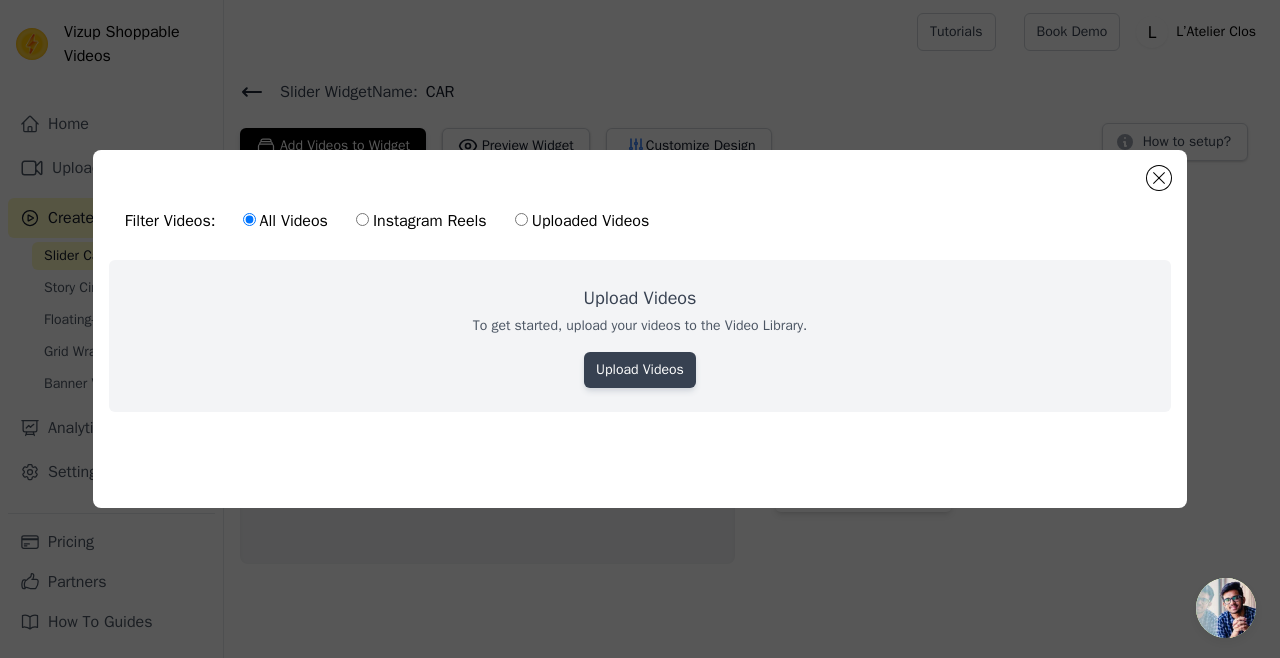 click on "Upload Videos" at bounding box center [640, 370] 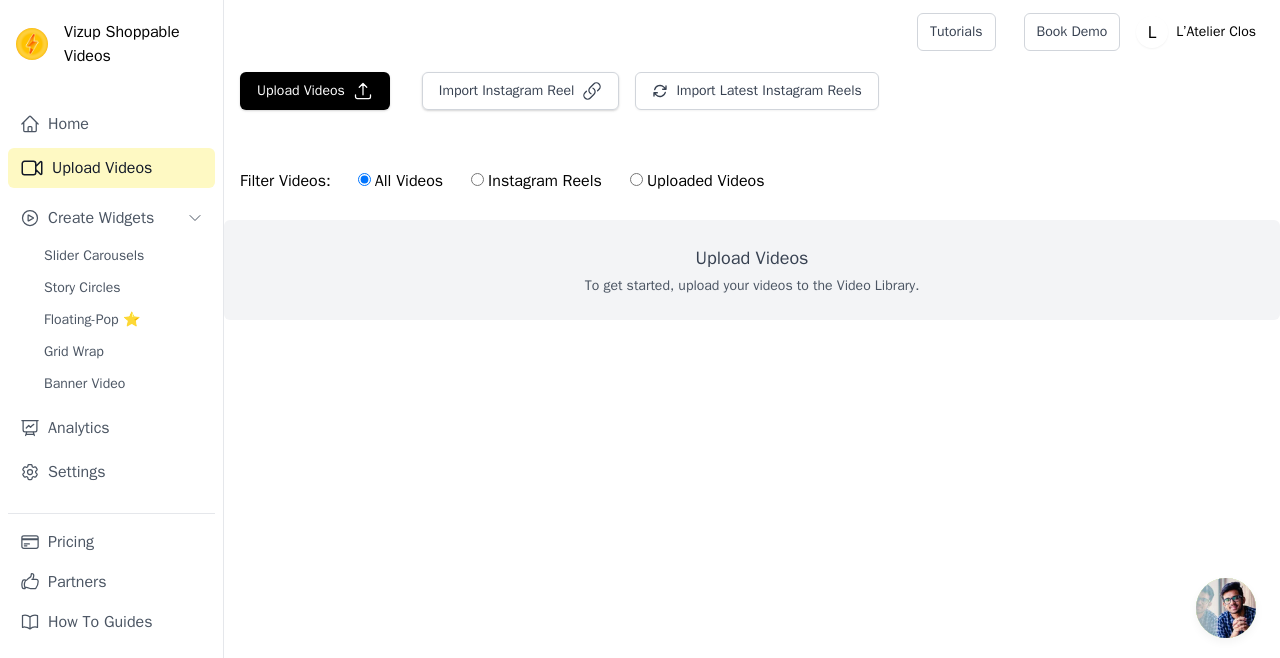 click on "To get started, upload your videos to the Video Library." at bounding box center [752, 286] 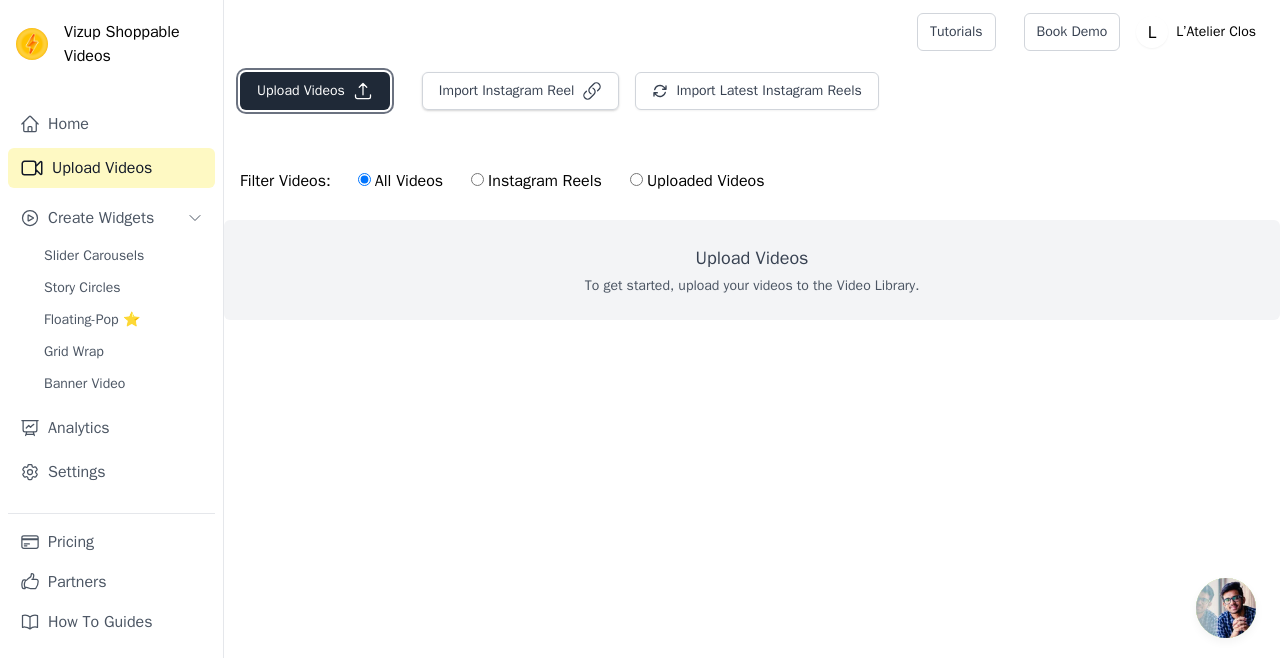 click on "Upload Videos" at bounding box center (315, 91) 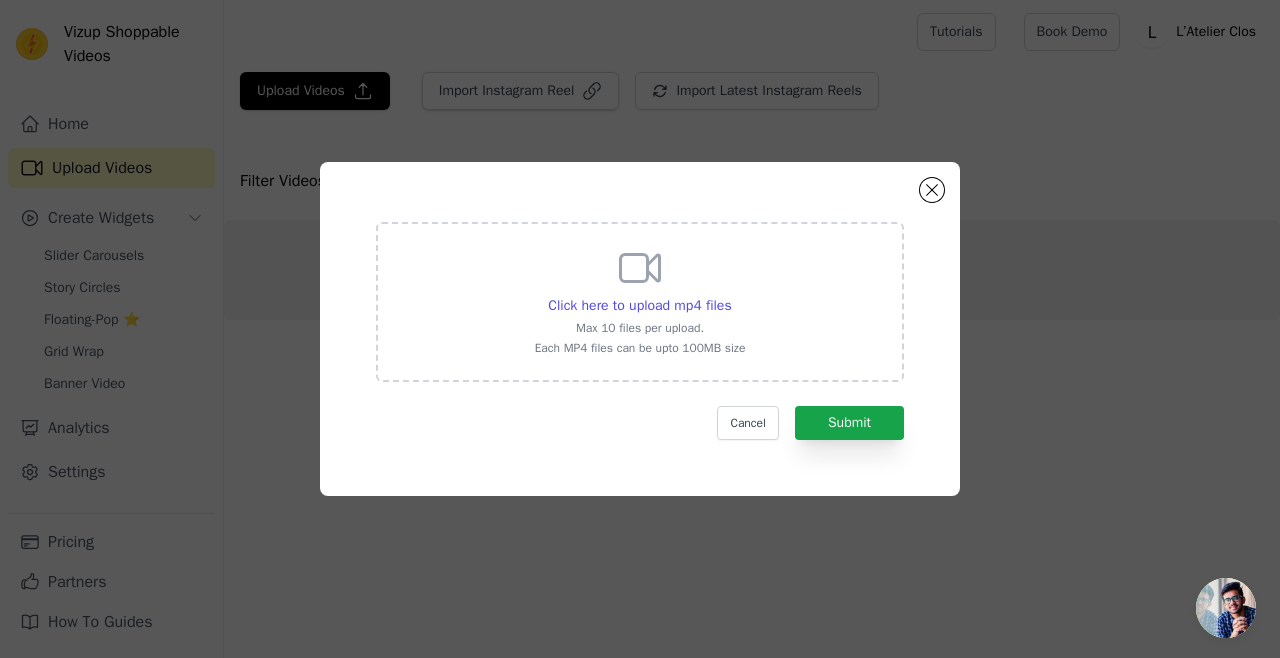click 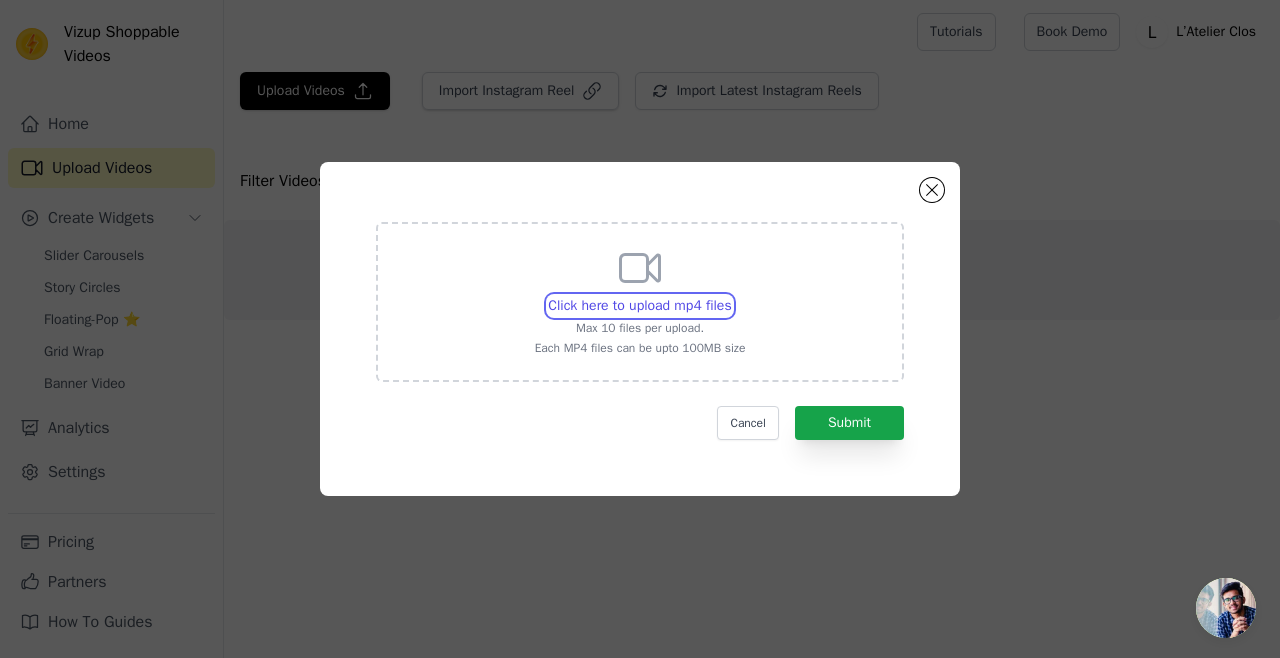 type on "C:\fakepath\0530 (1).mp4" 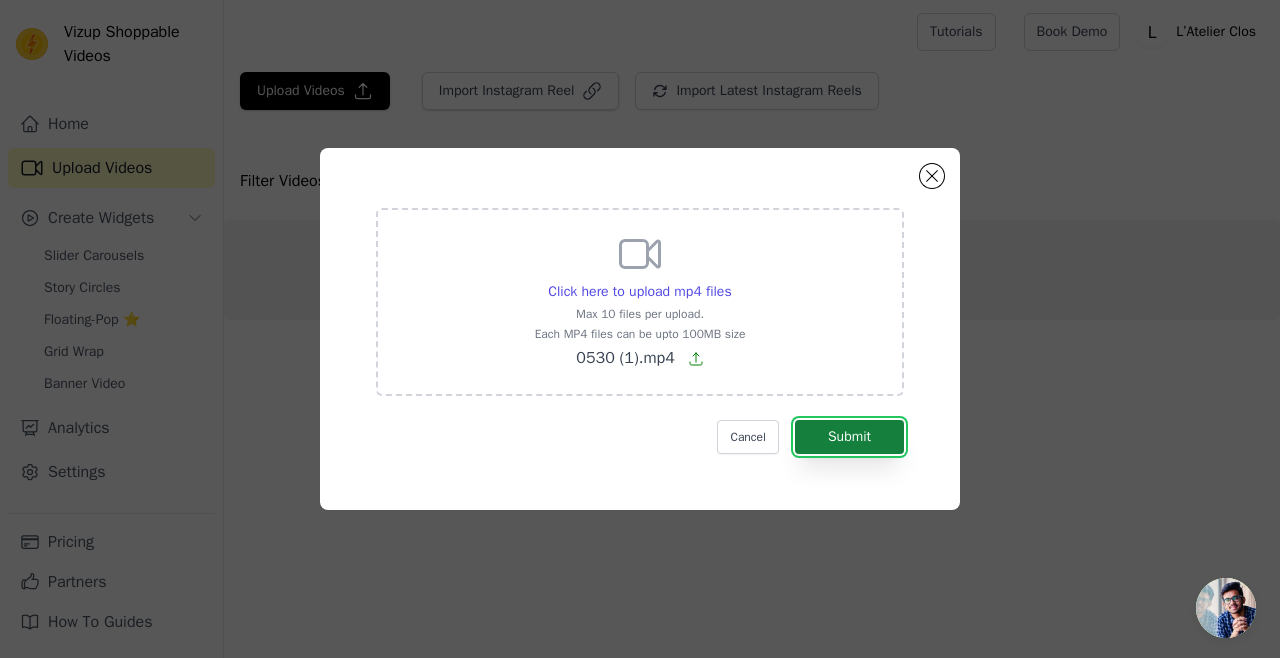 click on "Submit" at bounding box center (849, 437) 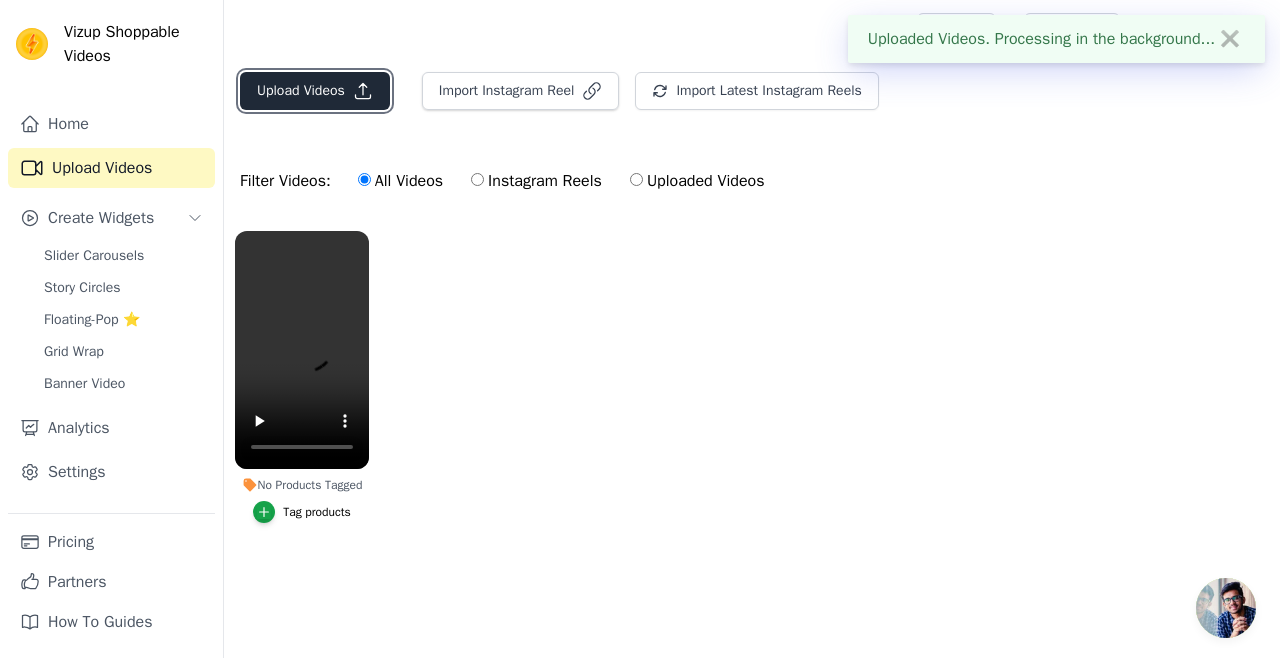 click on "Upload Videos" at bounding box center (315, 91) 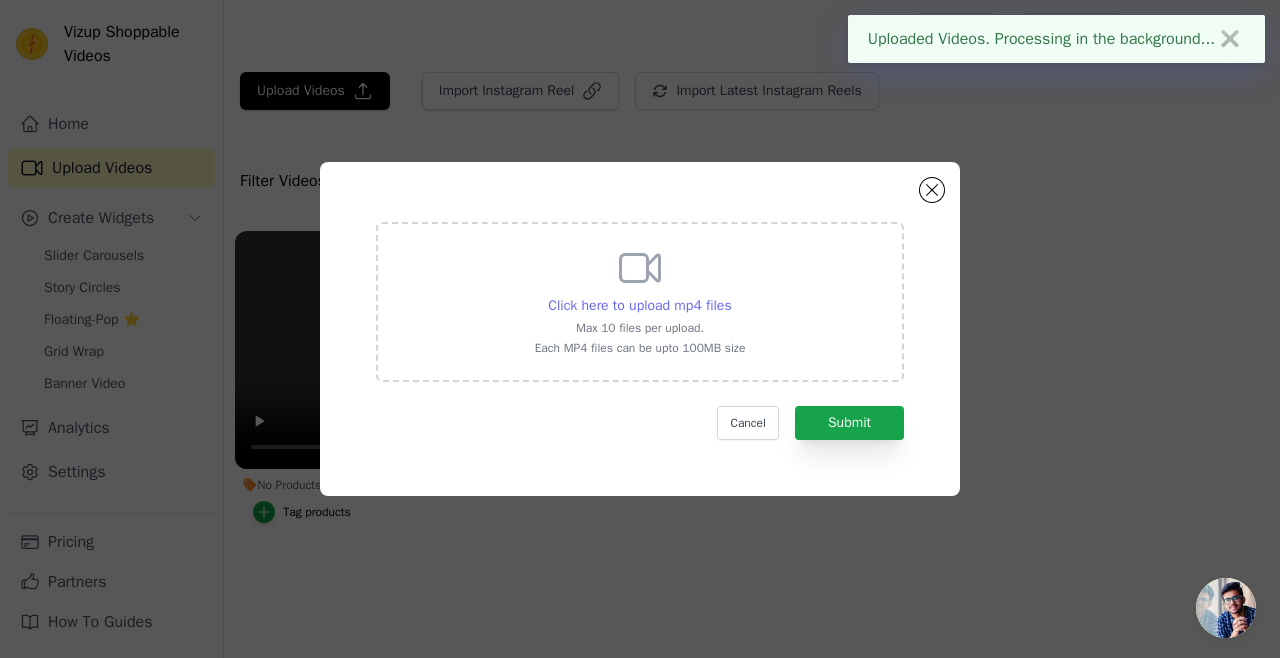 click on "Click here to upload mp4 files" at bounding box center [639, 305] 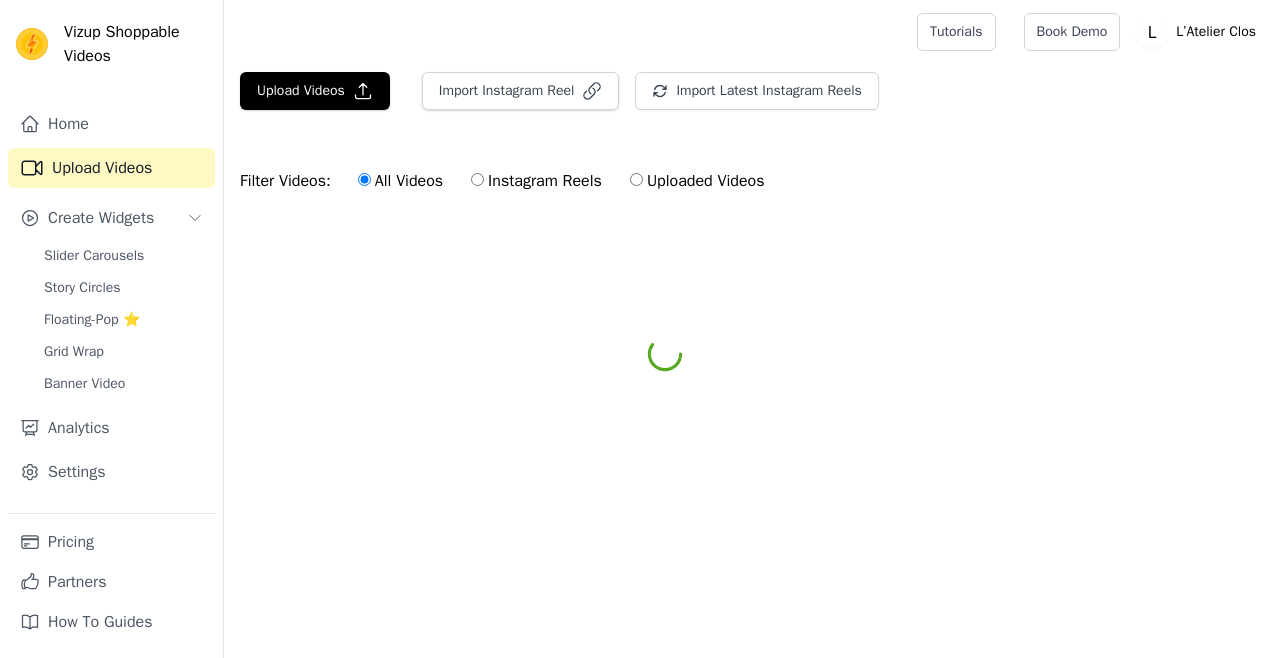 scroll, scrollTop: 0, scrollLeft: 0, axis: both 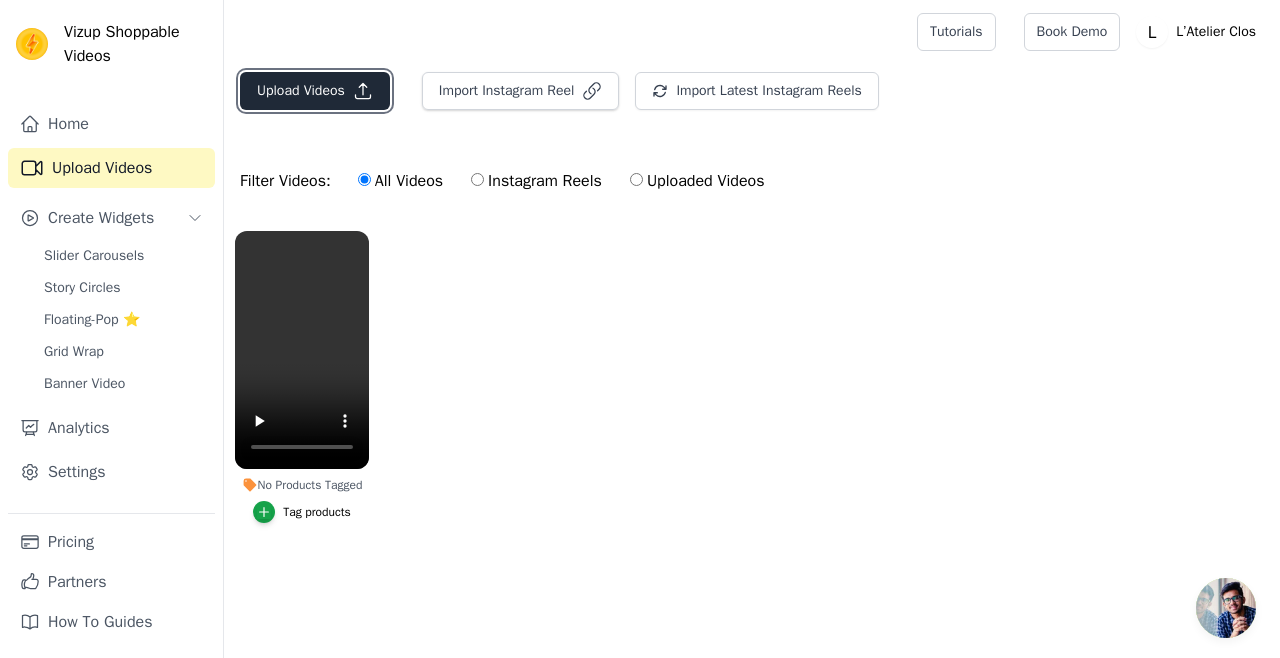 click 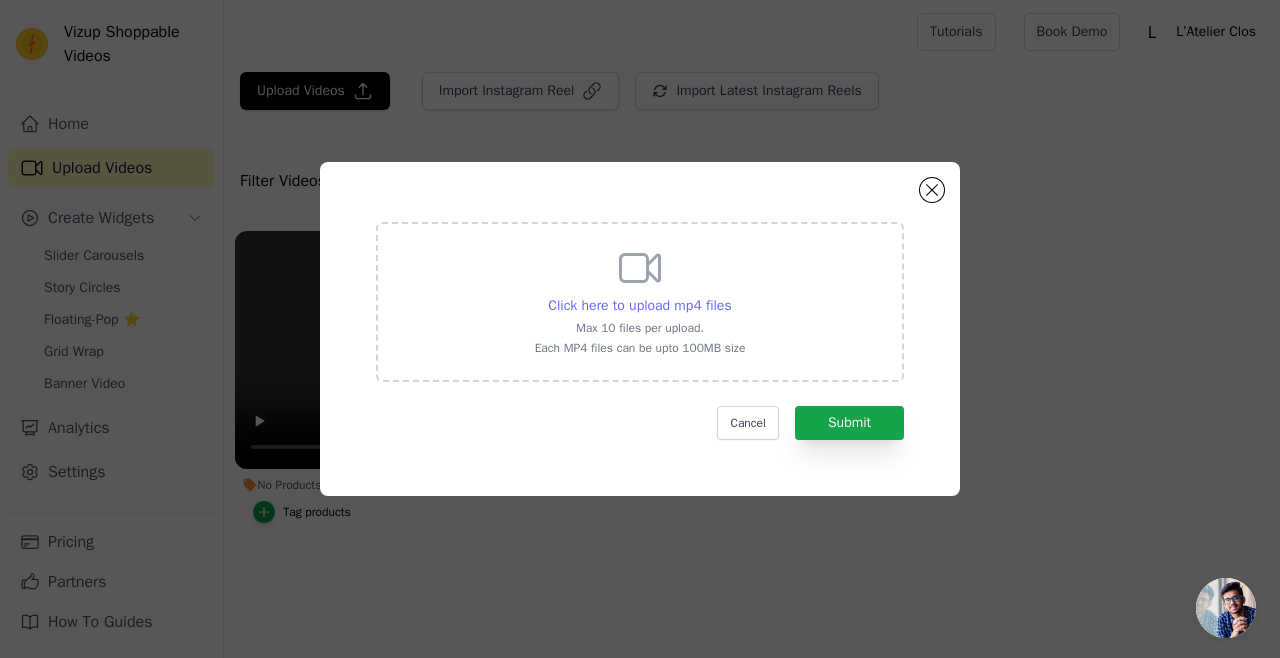 click on "Click here to upload mp4 files" at bounding box center (639, 305) 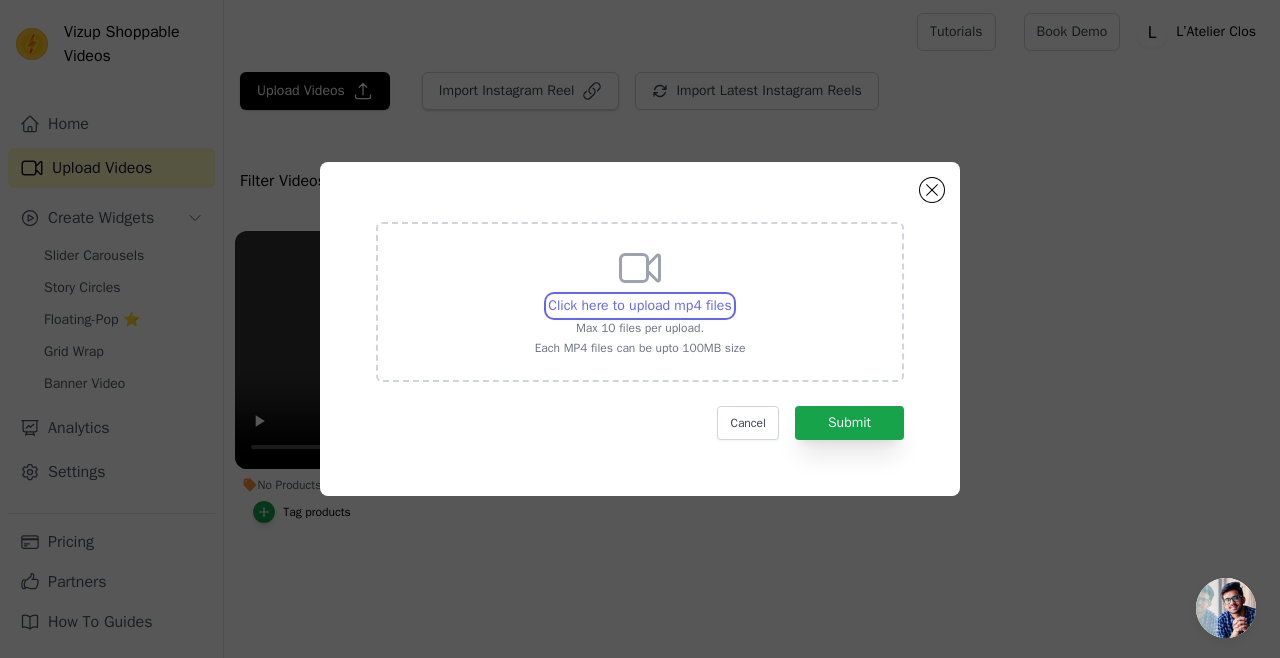 click on "Click here to upload mp4 files     Max 10 files per upload.   Each MP4 files can be upto 100MB size" at bounding box center [731, 295] 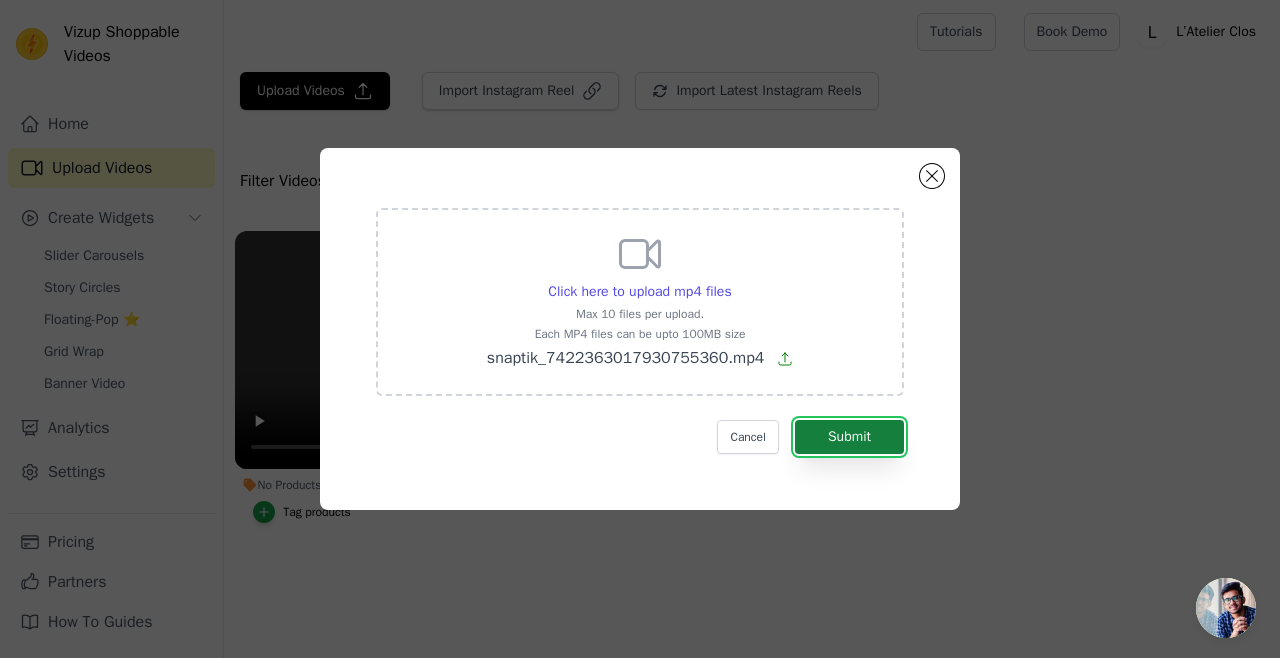 click on "Submit" at bounding box center (849, 437) 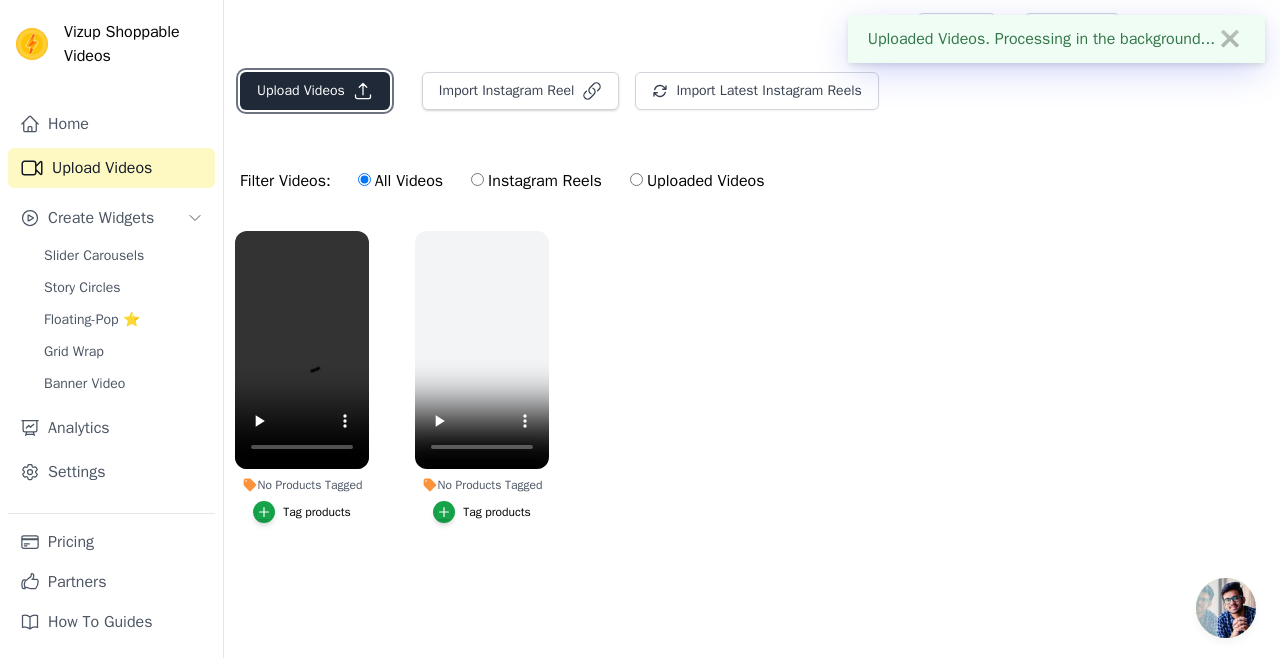 click on "Upload Videos" at bounding box center [315, 91] 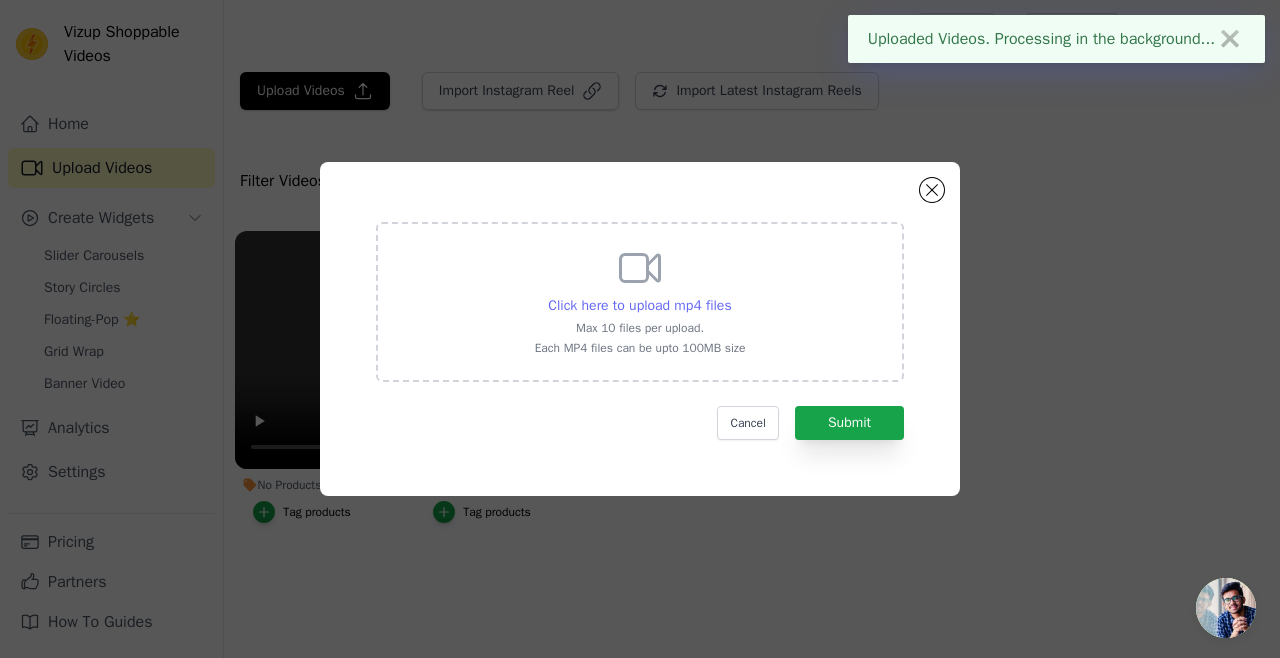 click on "Click here to upload mp4 files" at bounding box center (639, 305) 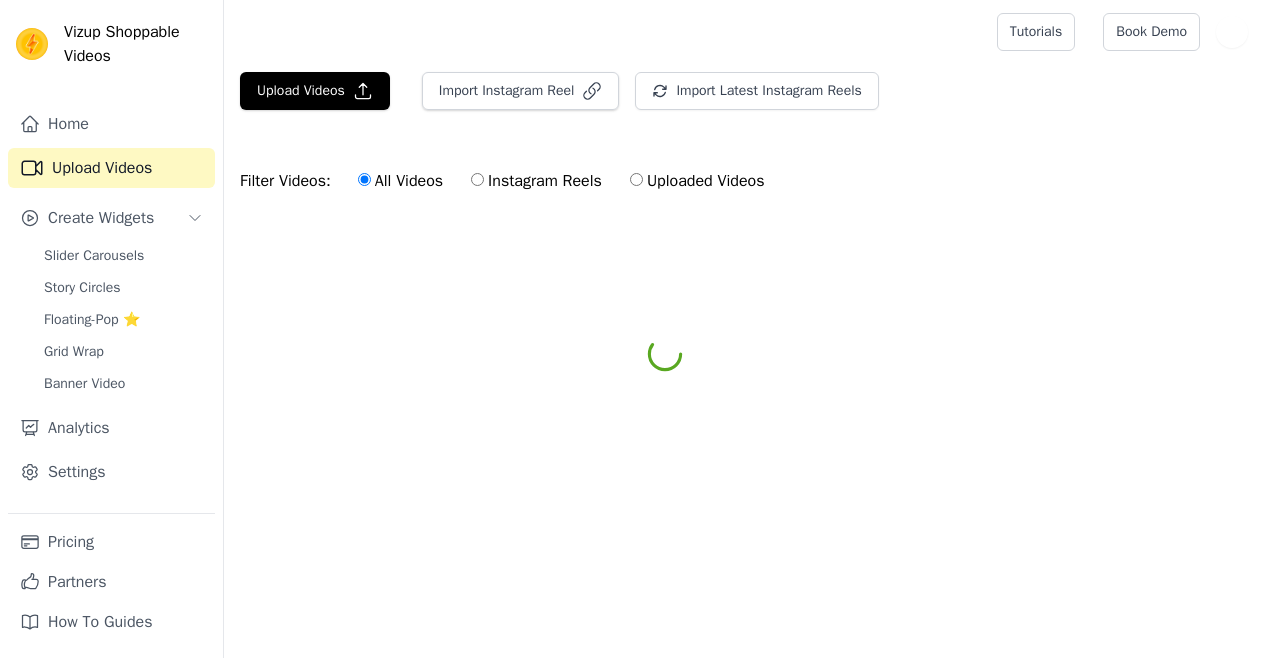 scroll, scrollTop: 0, scrollLeft: 0, axis: both 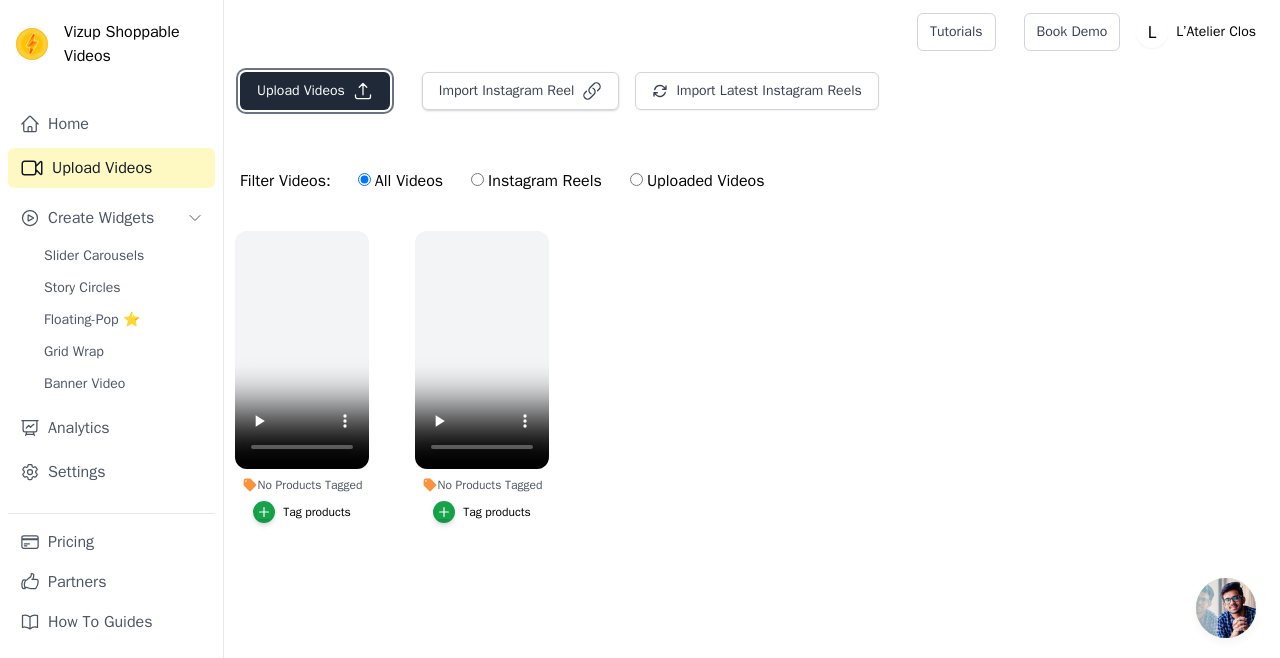 click 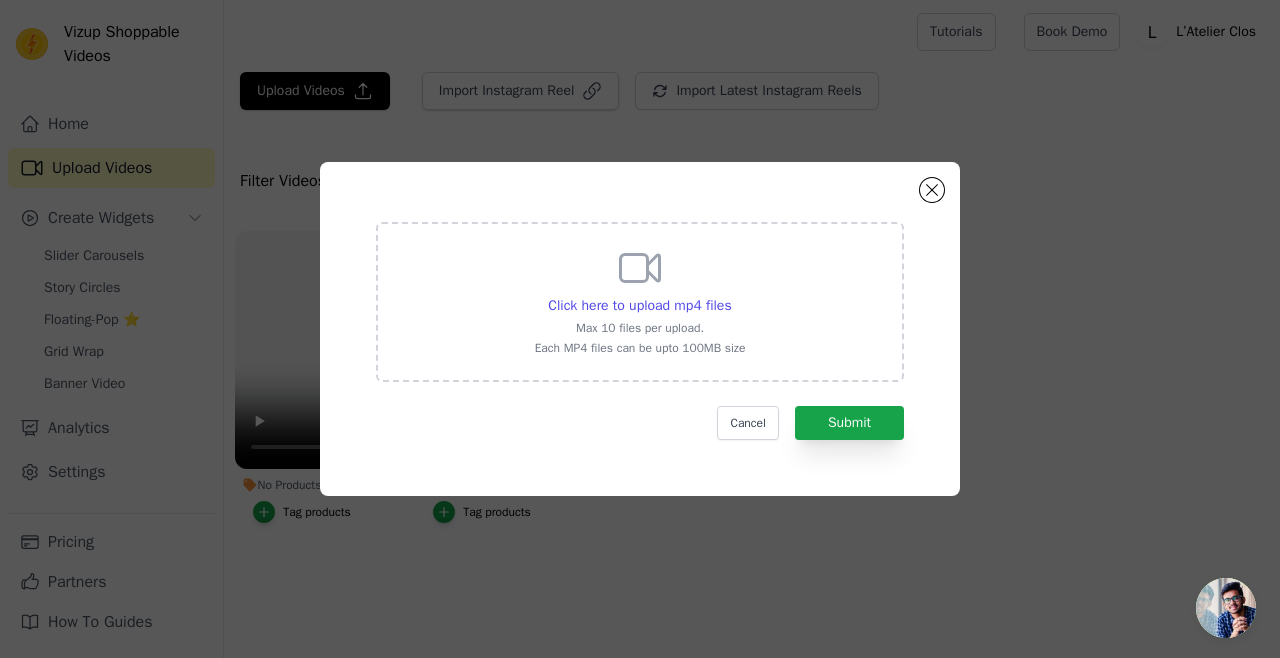 click on "Click here to upload mp4 files     Max 10 files per upload.   Each MP4 files can be upto 100MB size" at bounding box center (640, 300) 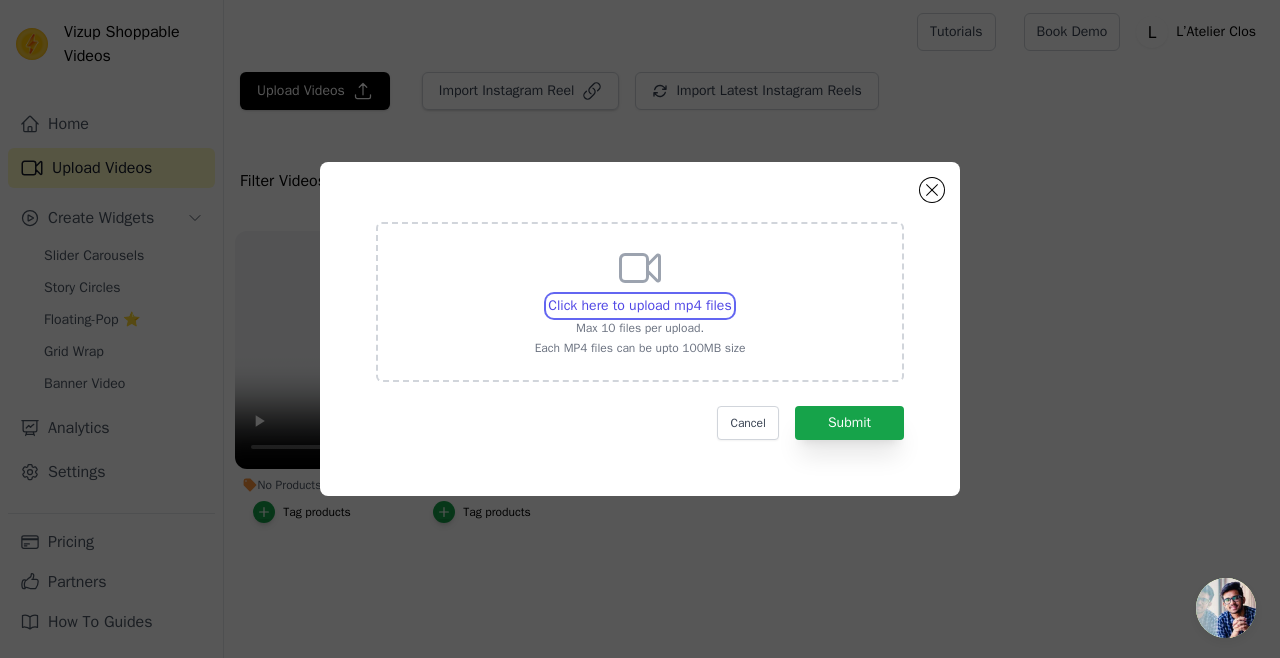 click on "Click here to upload mp4 files     Max 10 files per upload.   Each MP4 files can be upto 100MB size" at bounding box center [731, 295] 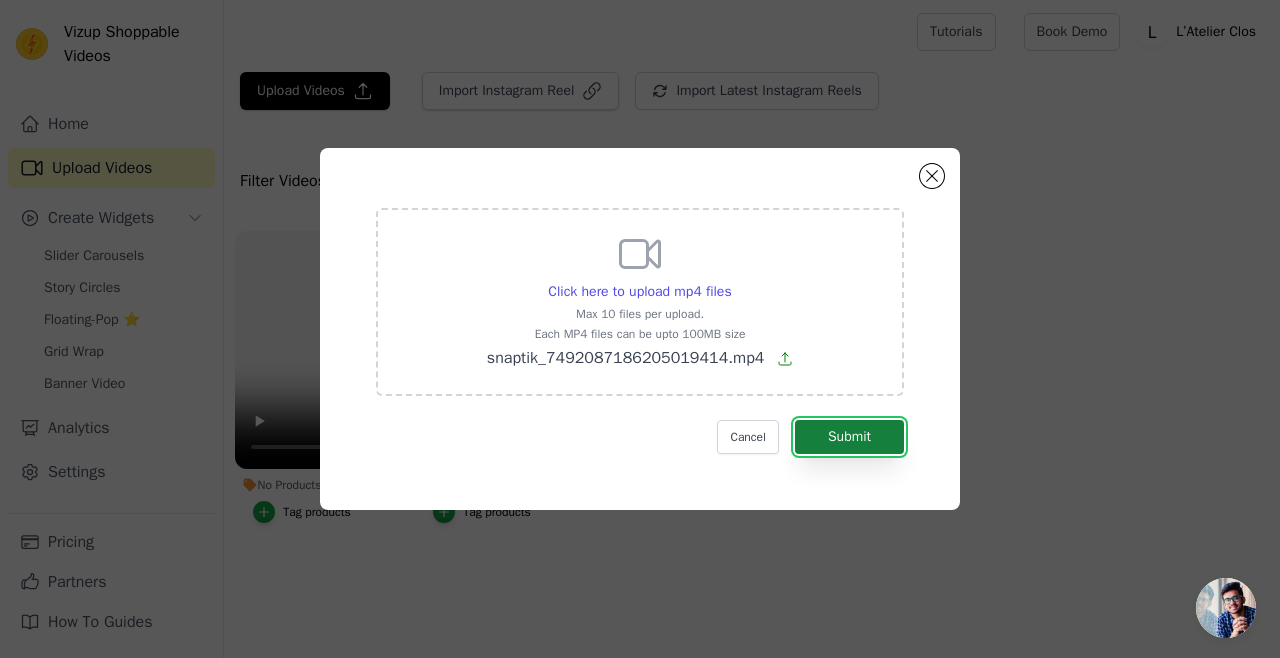 click on "Submit" at bounding box center (849, 437) 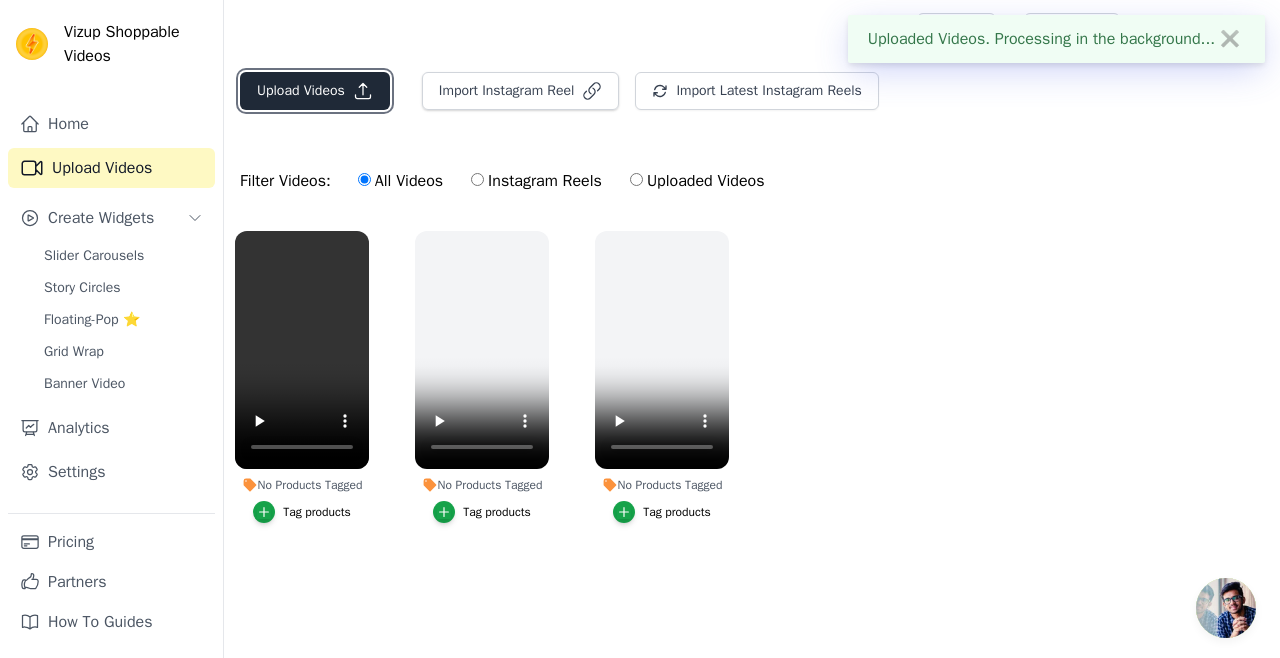 click on "Upload Videos" at bounding box center [315, 91] 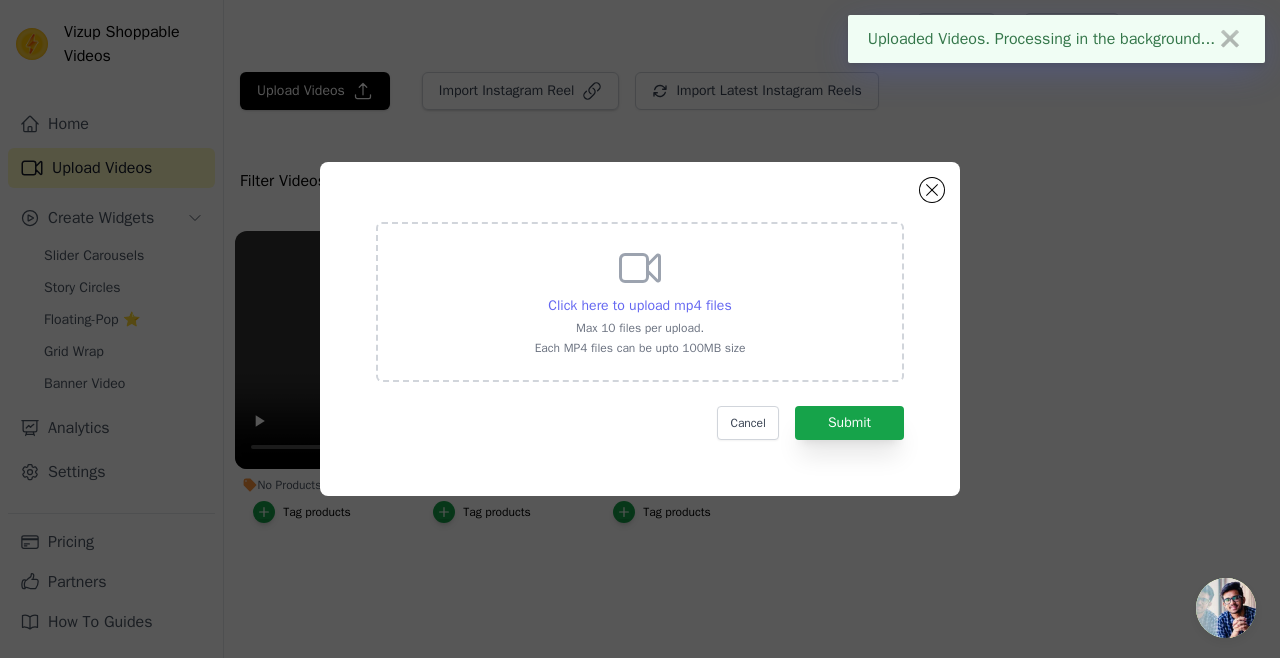 click on "Click here to upload mp4 files" at bounding box center [639, 305] 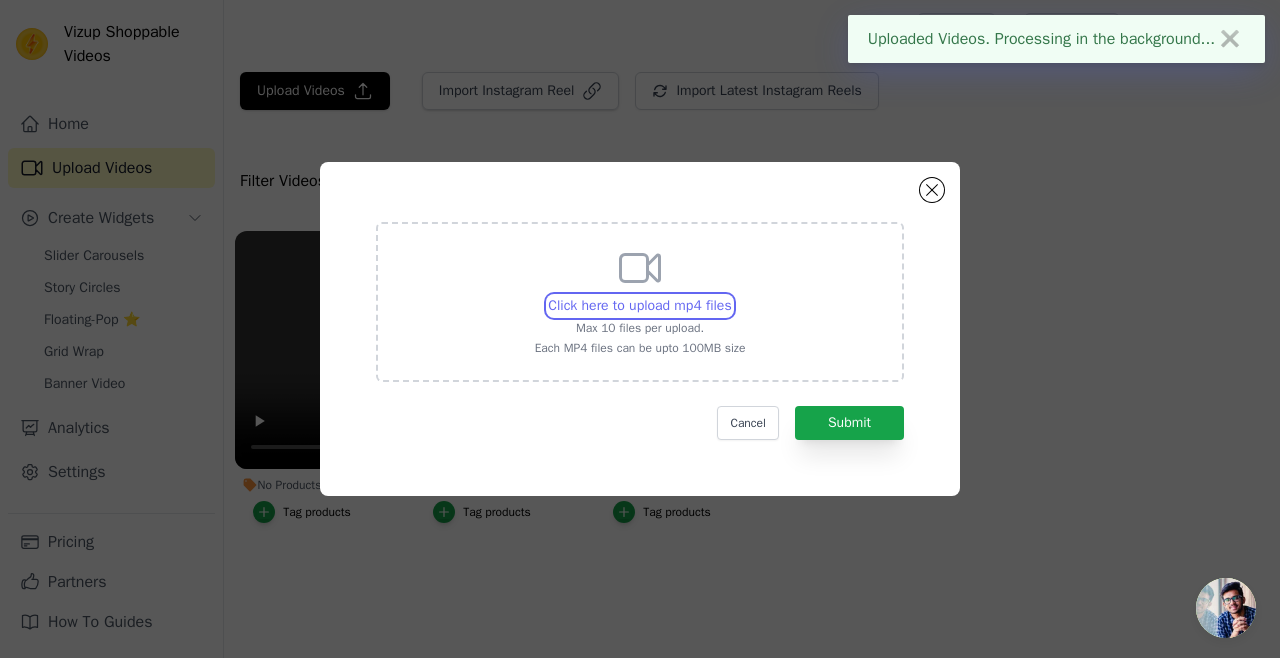 click on "Click here to upload mp4 files     Max 10 files per upload.   Each MP4 files can be upto 100MB size" at bounding box center (731, 295) 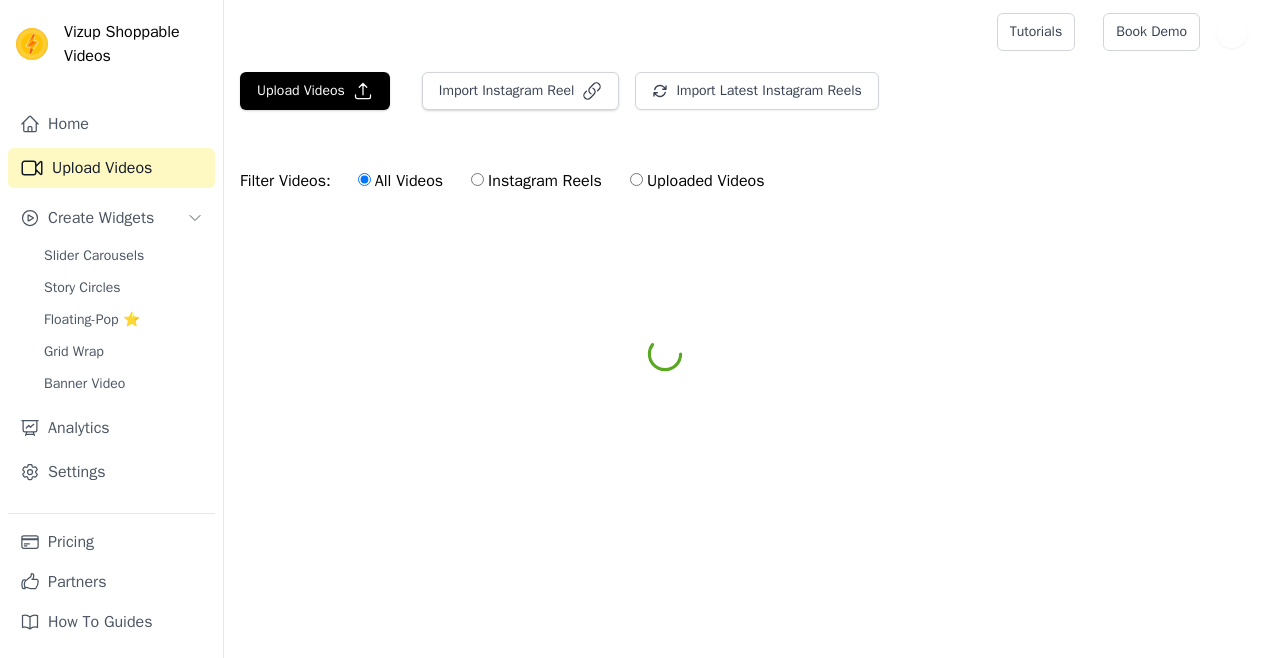 scroll, scrollTop: 0, scrollLeft: 0, axis: both 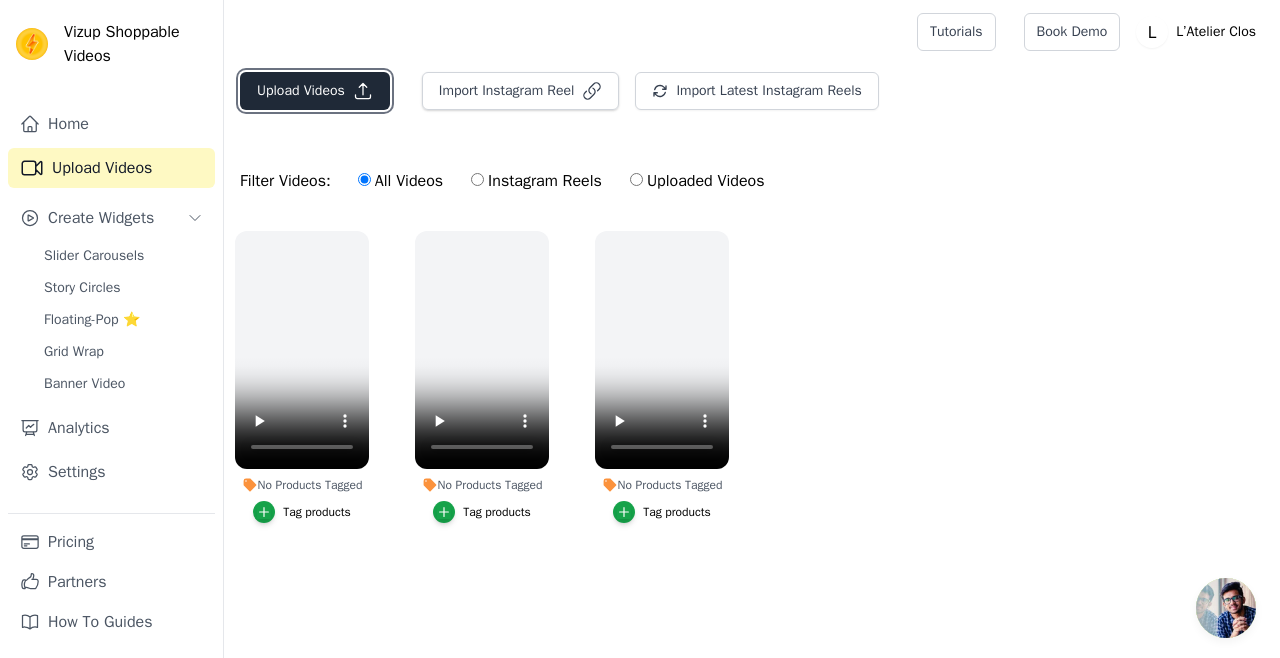 click on "Upload Videos" at bounding box center [315, 91] 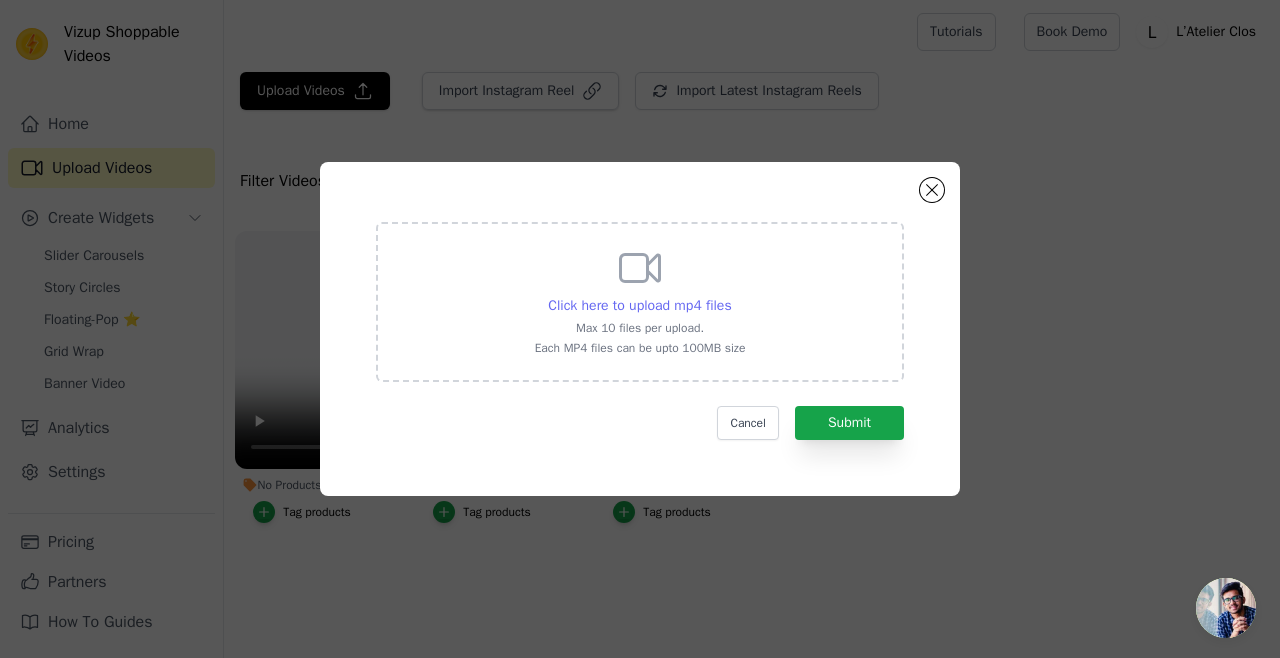 click on "Click here to upload mp4 files" at bounding box center (639, 305) 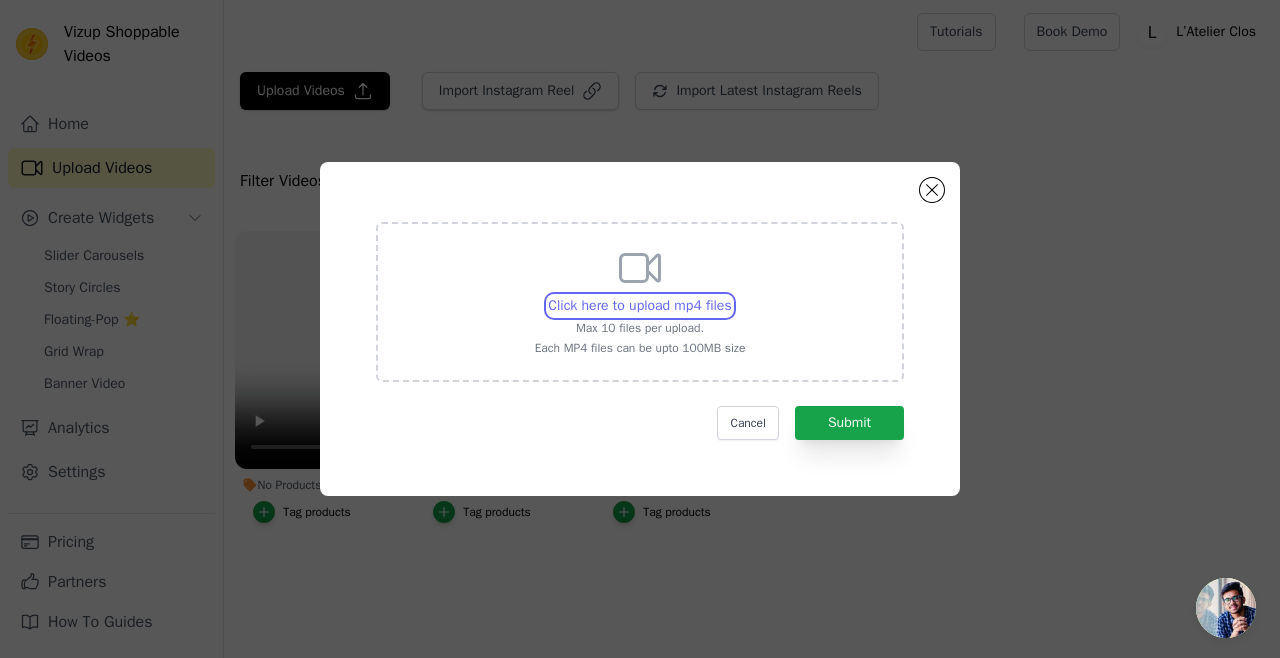 type on "C:\fakepath\snaptik_7507703997814328598.mp4" 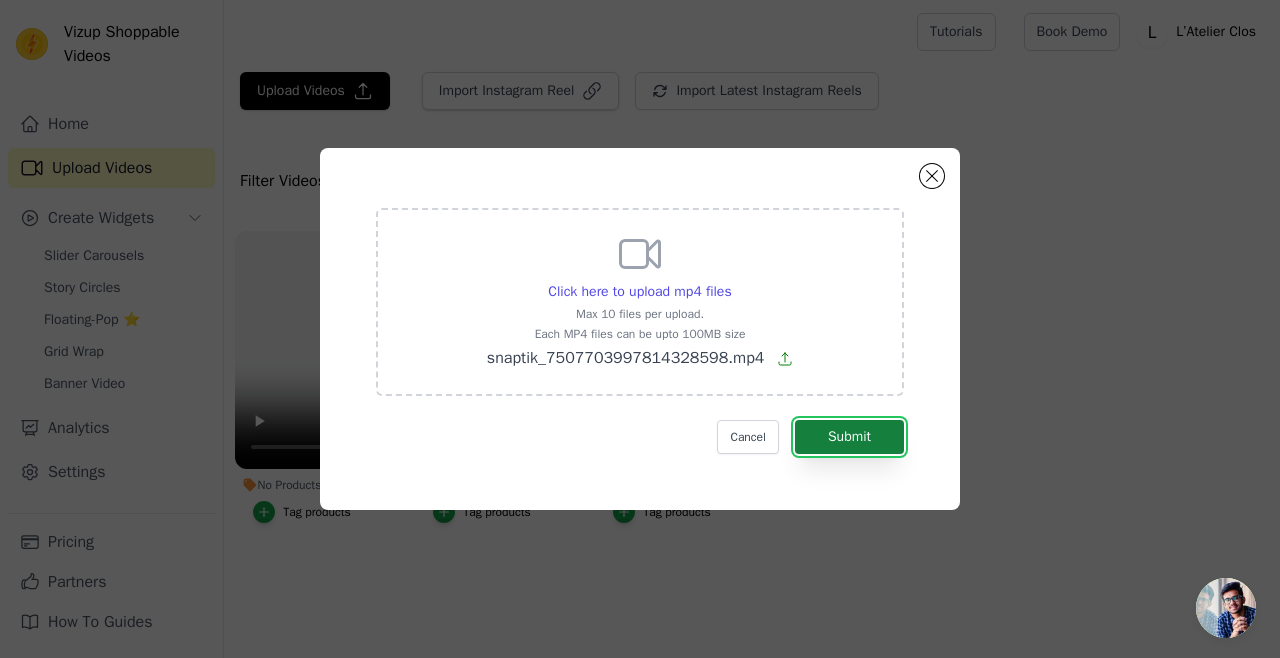 click on "Submit" at bounding box center [849, 437] 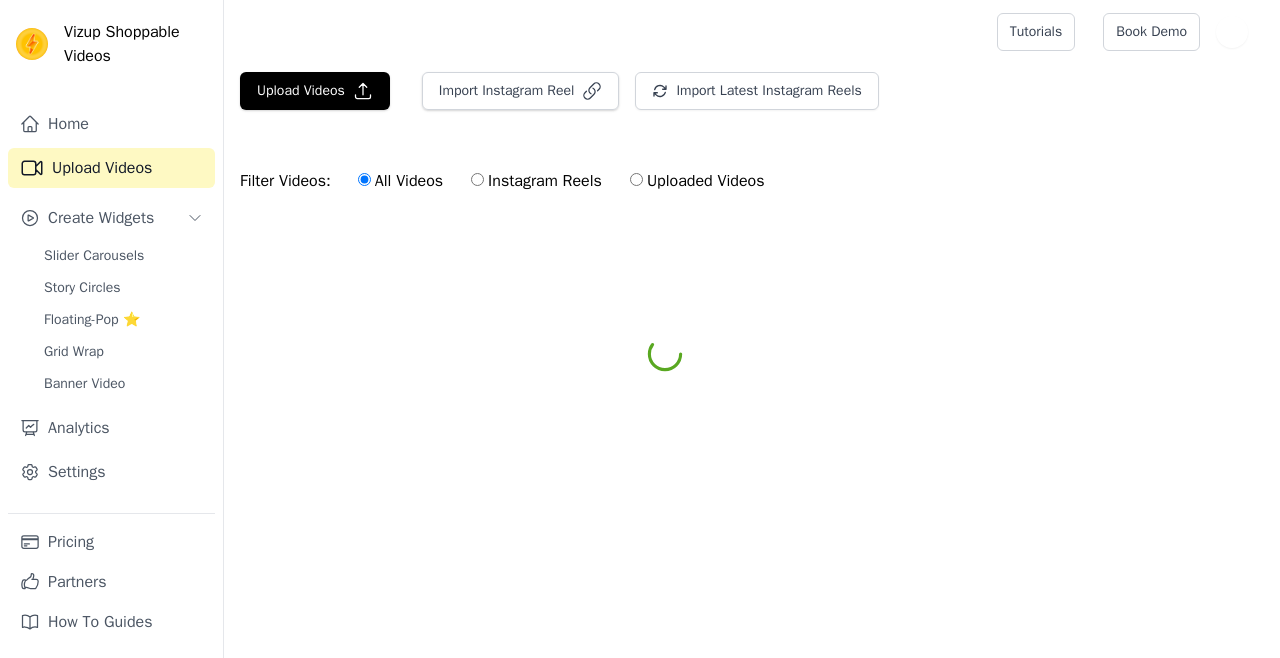 scroll, scrollTop: 0, scrollLeft: 0, axis: both 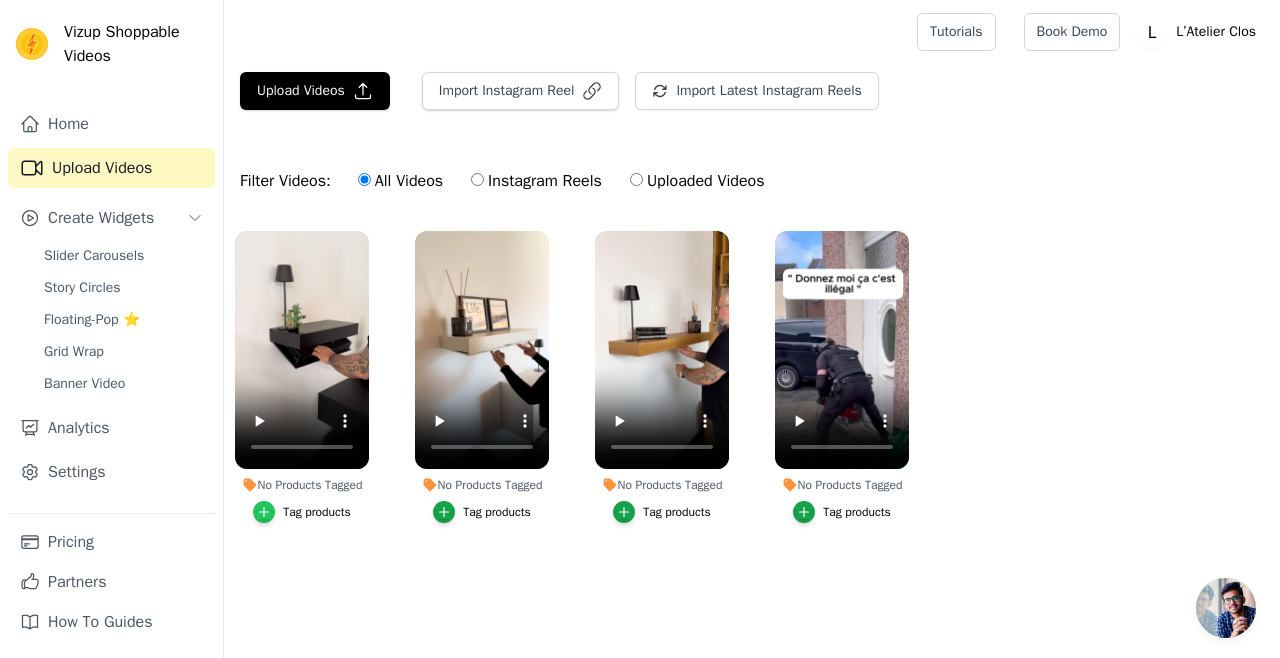 click 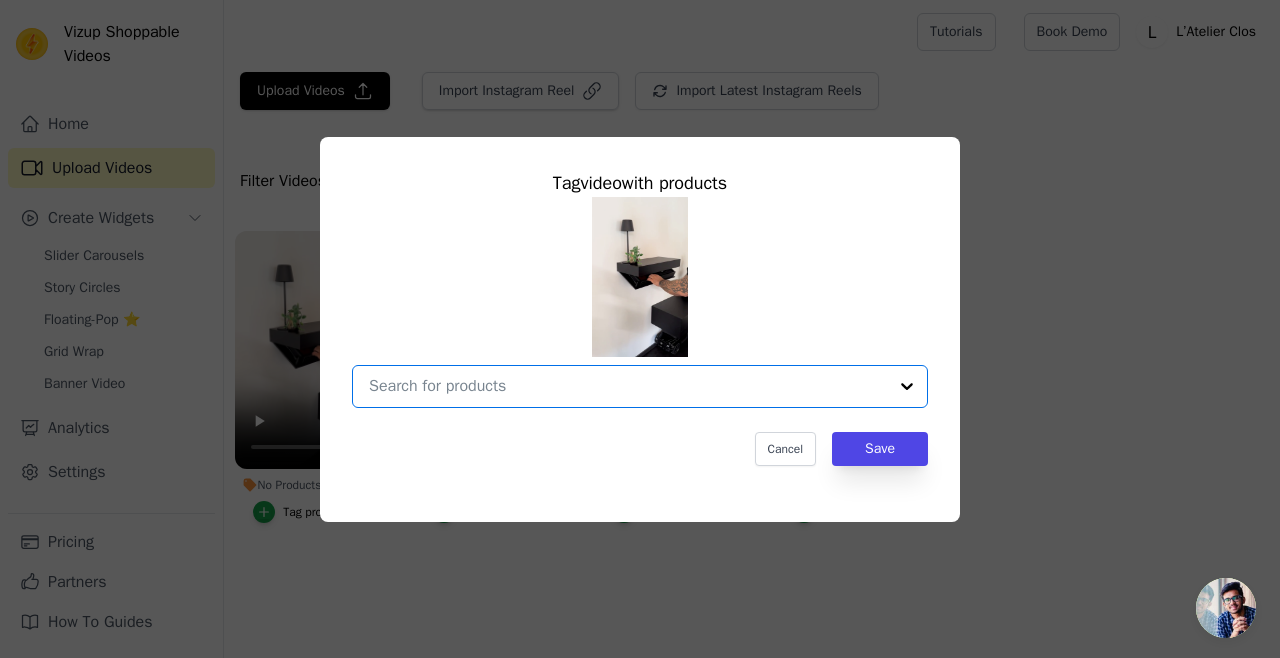 click on "No Products Tagged     Tag  video  with products       Option undefined, selected.   Select is focused, type to refine list, press down to open the menu.                   Cancel   Save     Tag products" at bounding box center (628, 386) 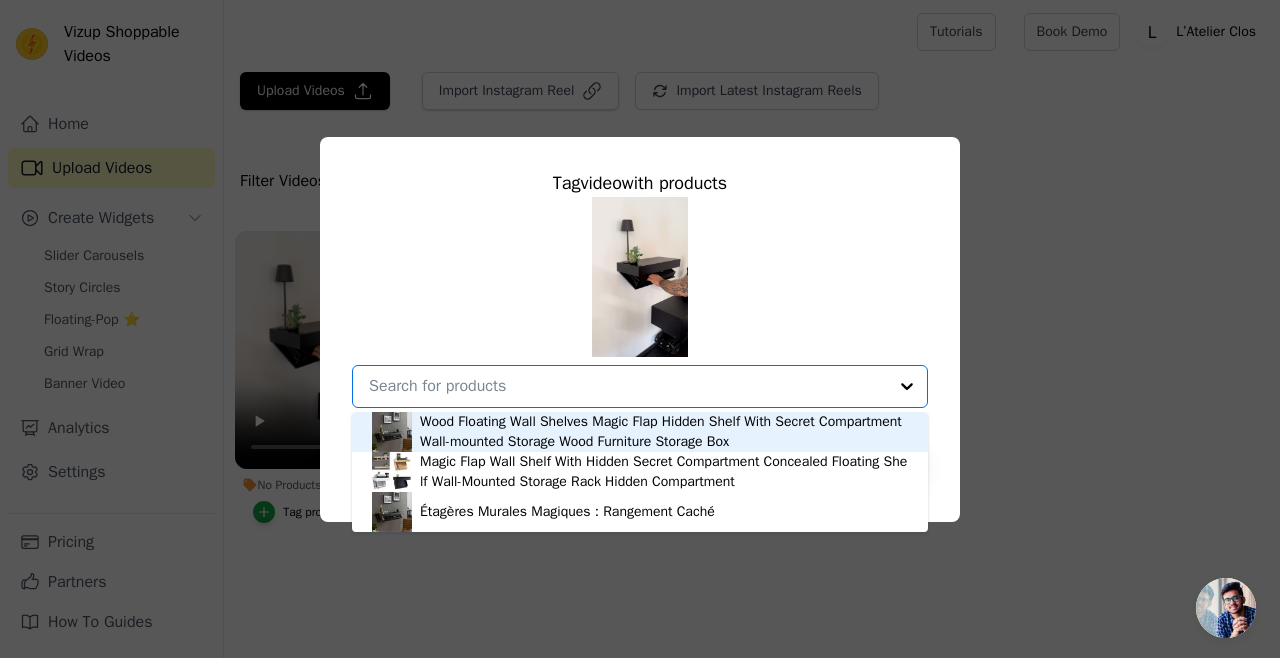 click on "Wood Floating Wall Shelves Magic Flap Hidden Shelf With Secret Compartment Wall-mounted Storage Wood Furniture Storage Box" at bounding box center (664, 432) 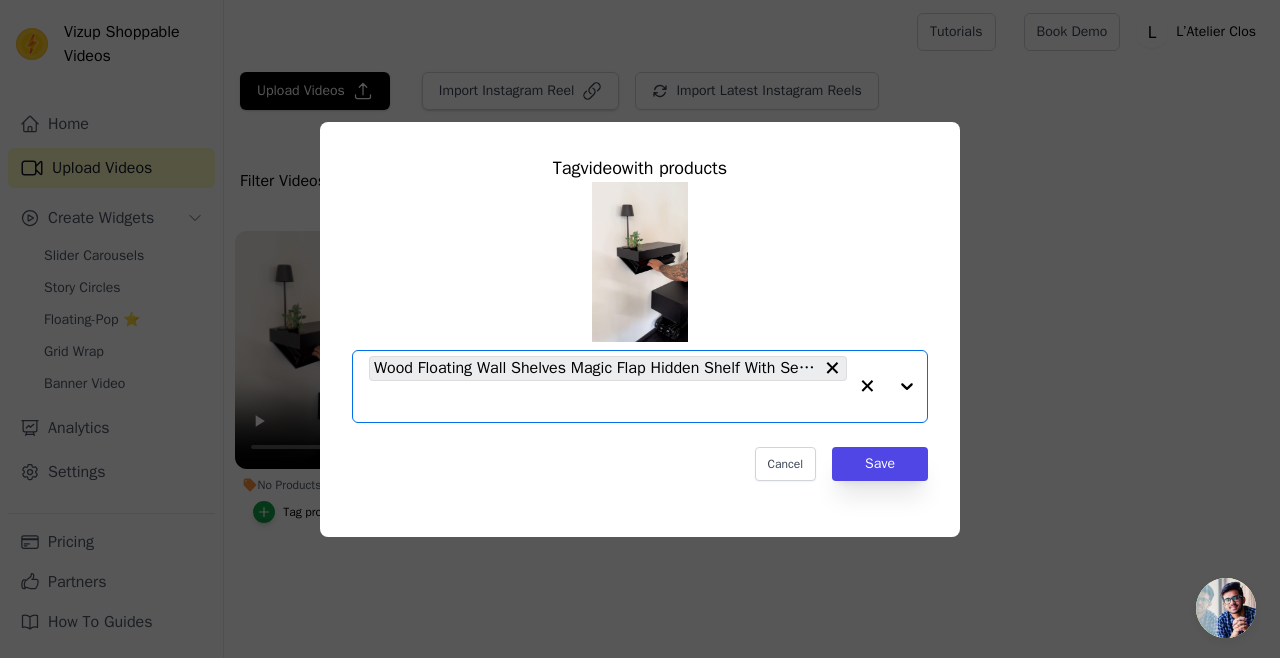 click 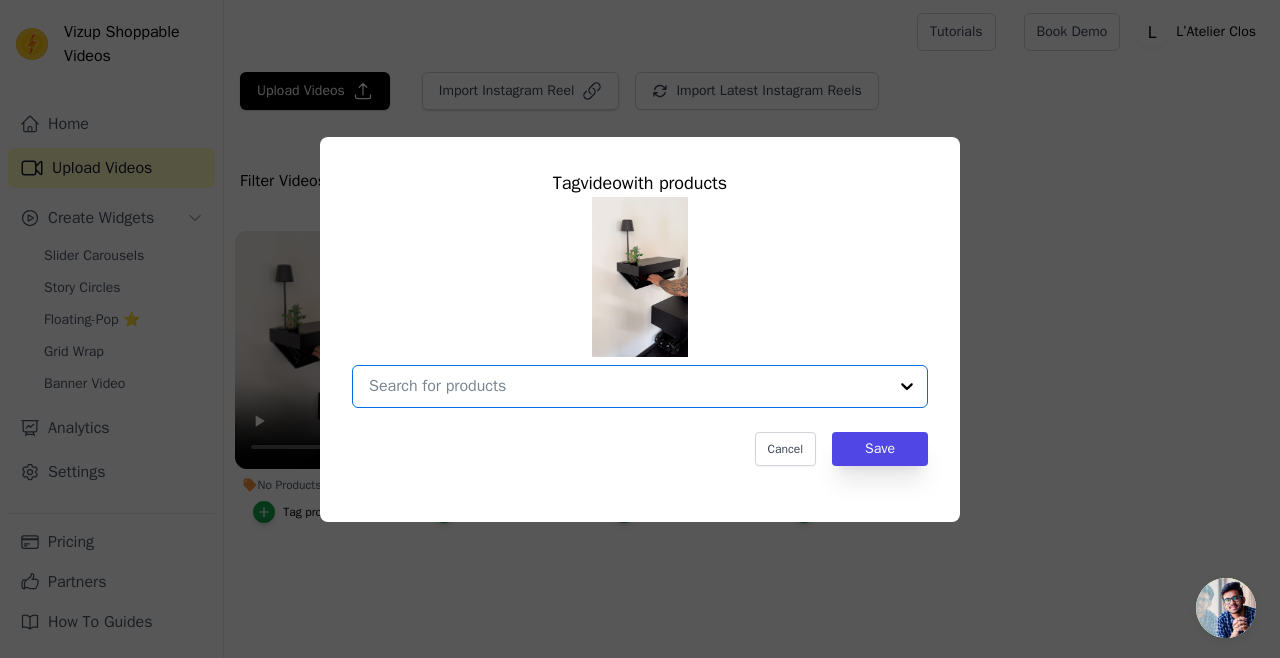 click on "No Products Tagged     Tag  video  with products       Option undefined, selected.   Select is focused, type to refine list, press down to open the menu.                   Cancel   Save     Tag products" at bounding box center [628, 386] 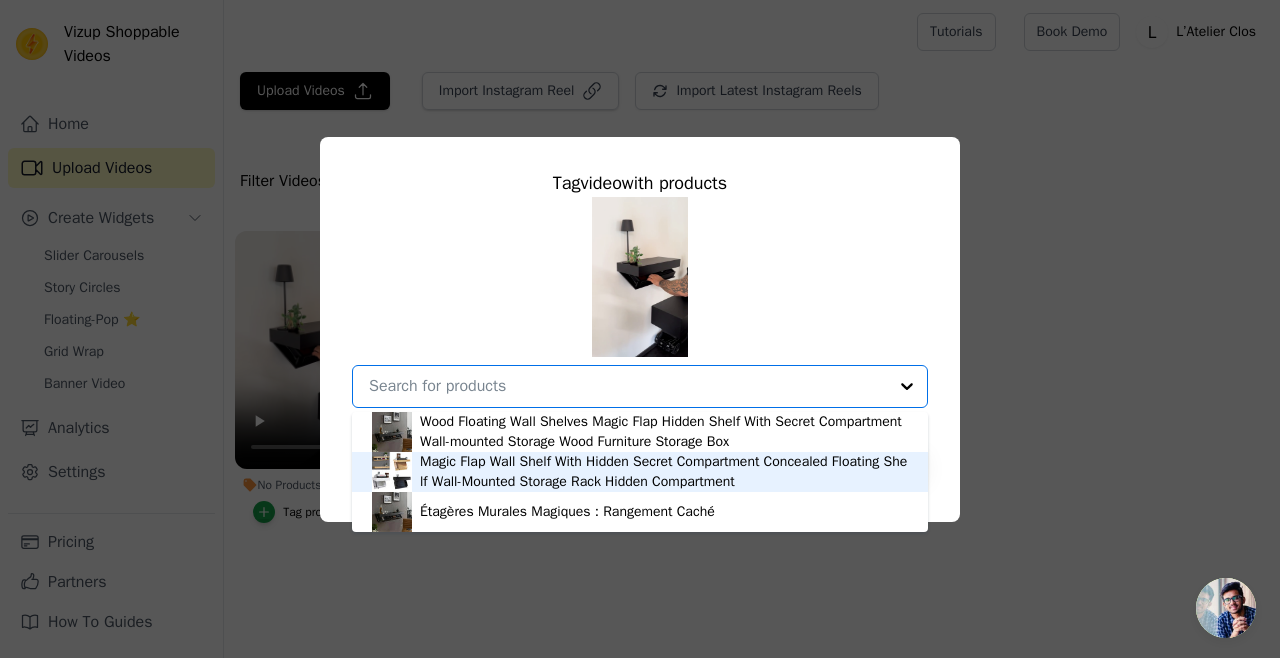 click on "Magic Flap Wall Shelf With Hidden Secret Compartment Concealed Floating Shelf Wall-Mounted Storage Rack Hidden Compartment" at bounding box center (664, 472) 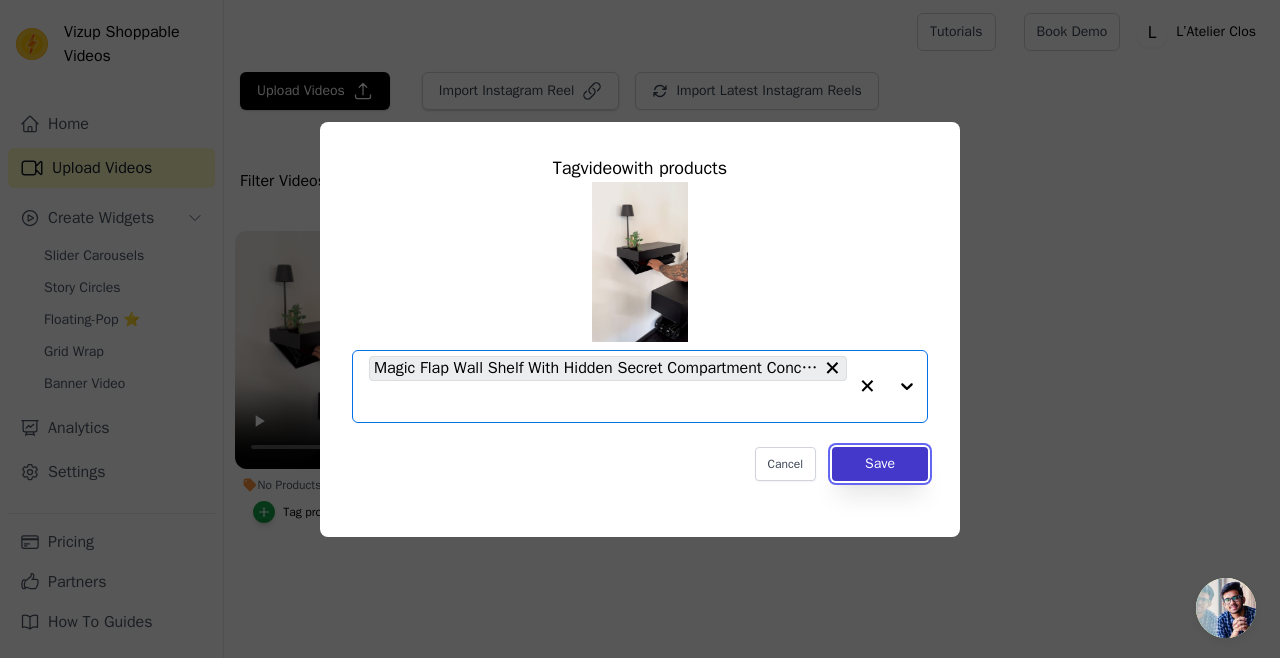 click on "Save" at bounding box center [880, 464] 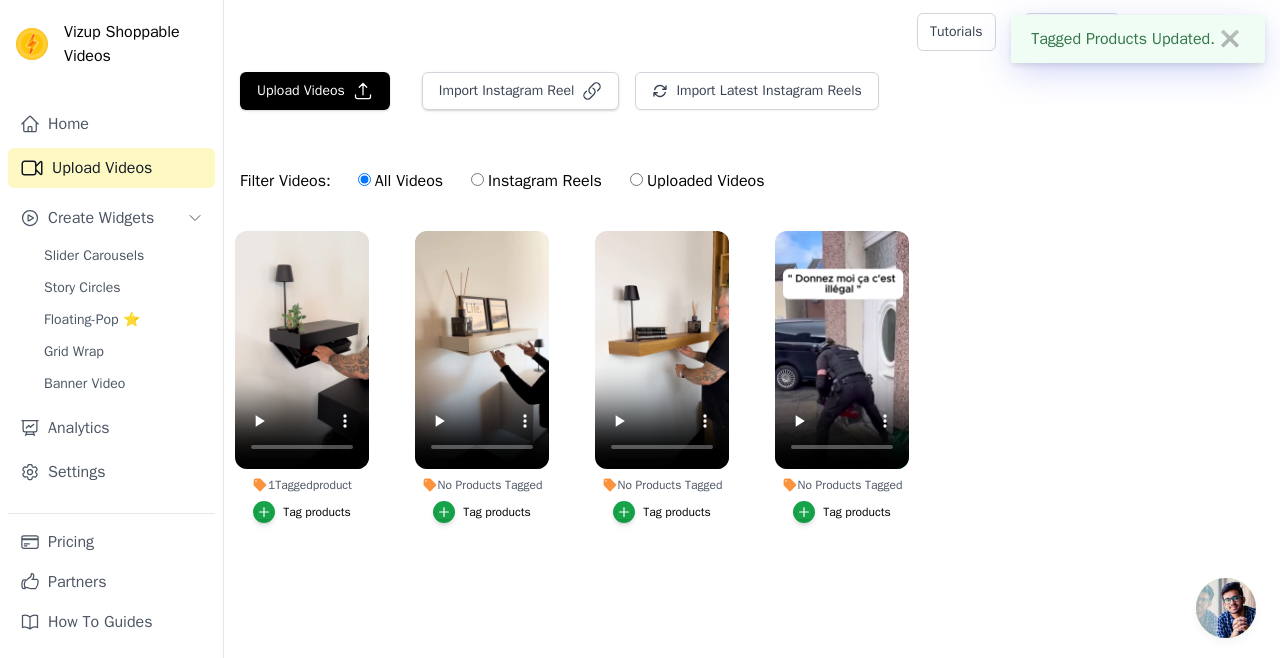 click on "Tag products" at bounding box center (497, 512) 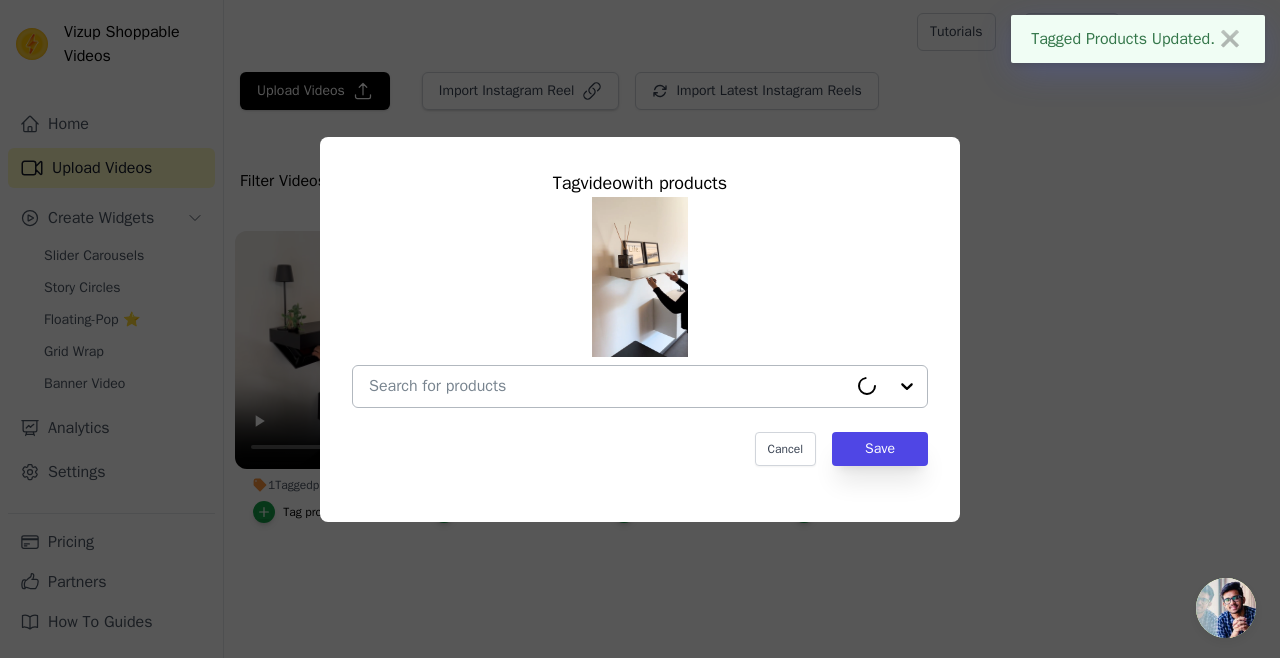 click at bounding box center (608, 386) 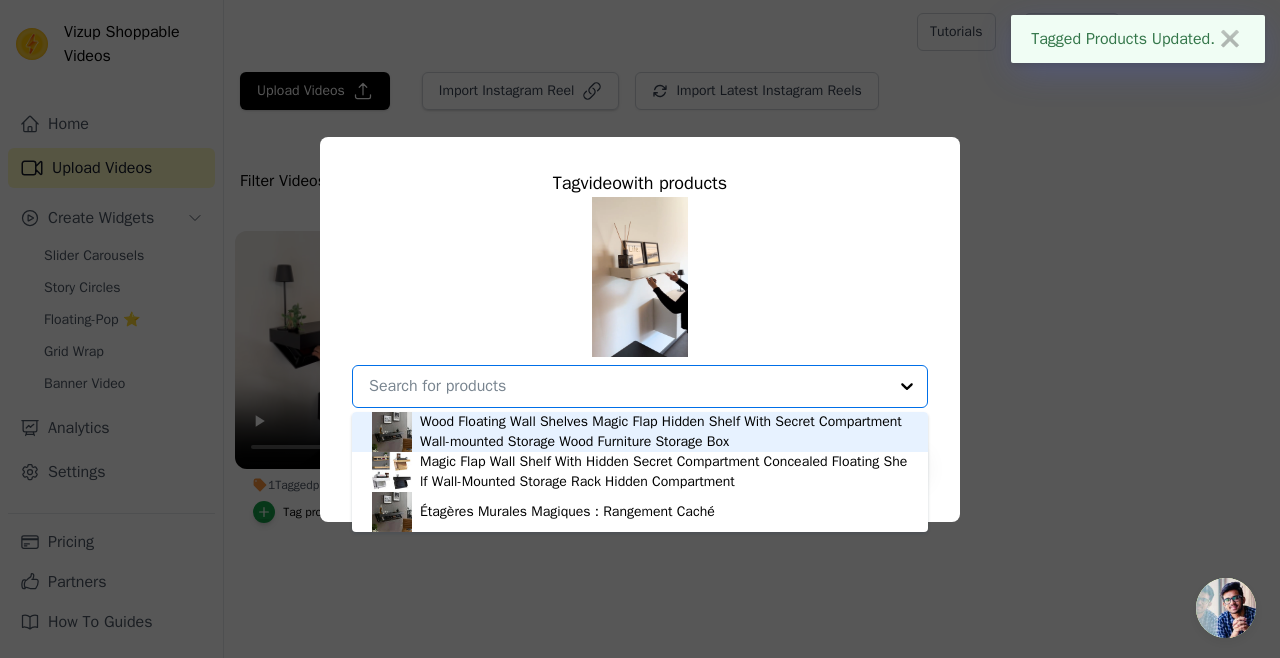 click on "Wood Floating Wall Shelves Magic Flap Hidden Shelf With Secret Compartment Wall-mounted Storage Wood Furniture Storage Box" at bounding box center [664, 432] 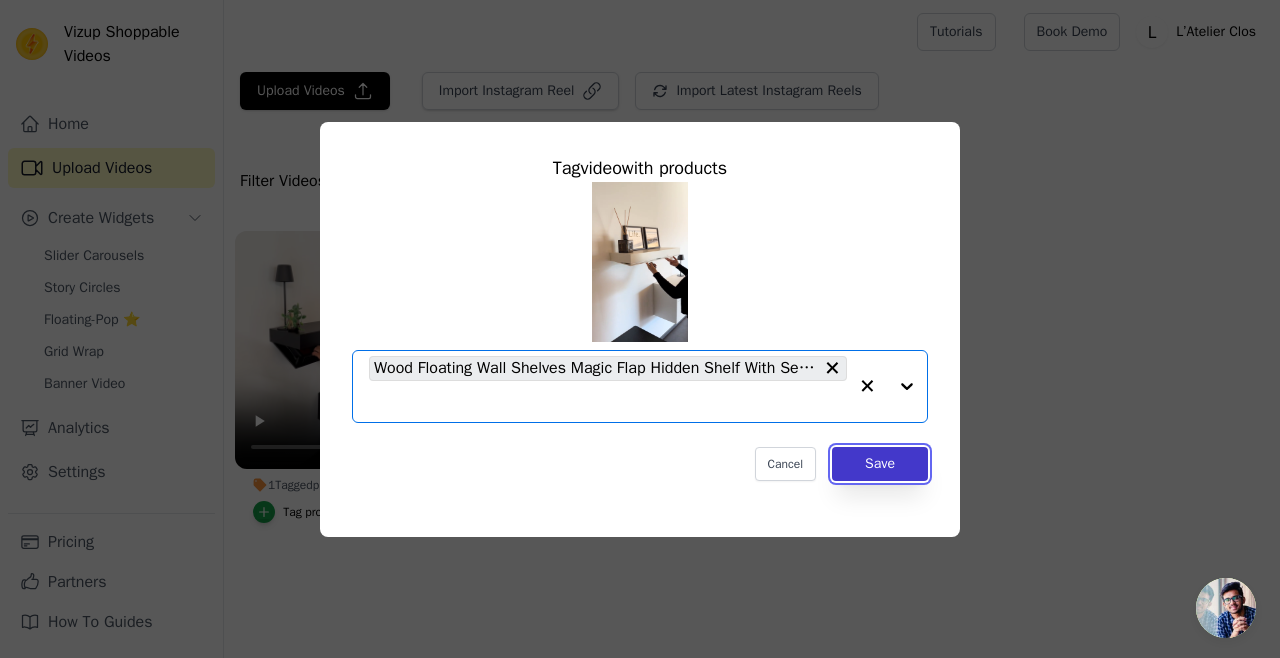 click on "Save" at bounding box center (880, 464) 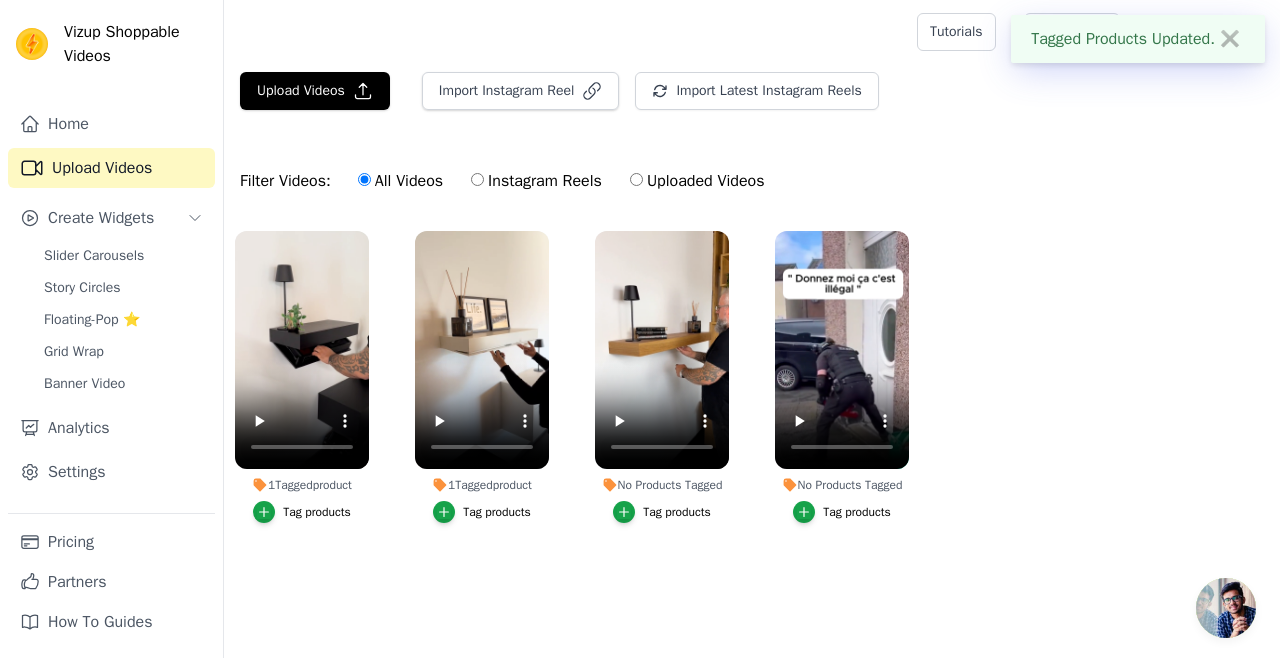 click on "Tag products" at bounding box center [677, 512] 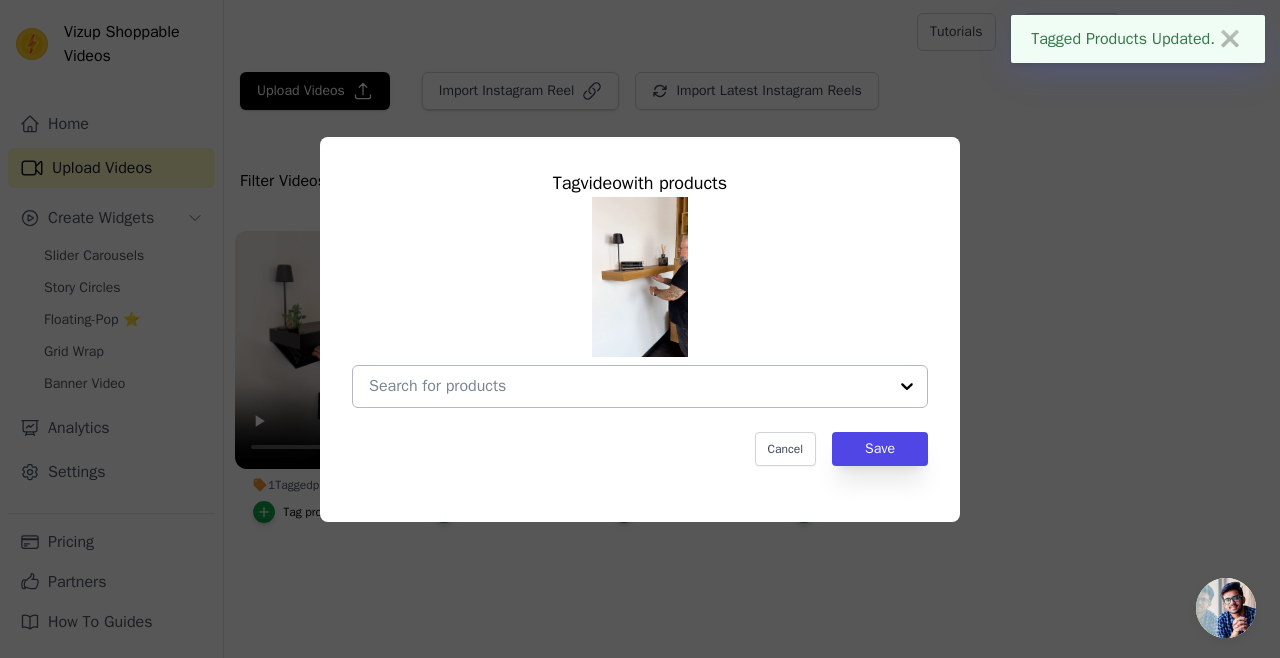 click at bounding box center (628, 386) 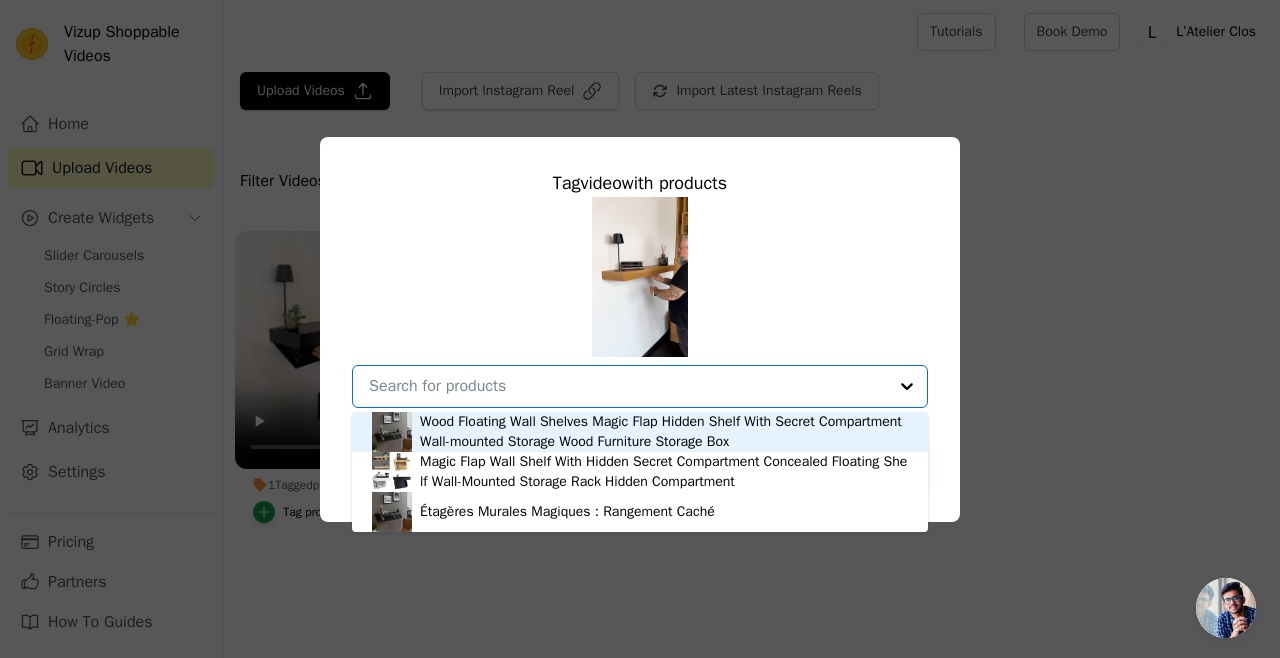 click on "Wood Floating Wall Shelves Magic Flap Hidden Shelf With Secret Compartment Wall-mounted Storage Wood Furniture Storage Box" at bounding box center [664, 432] 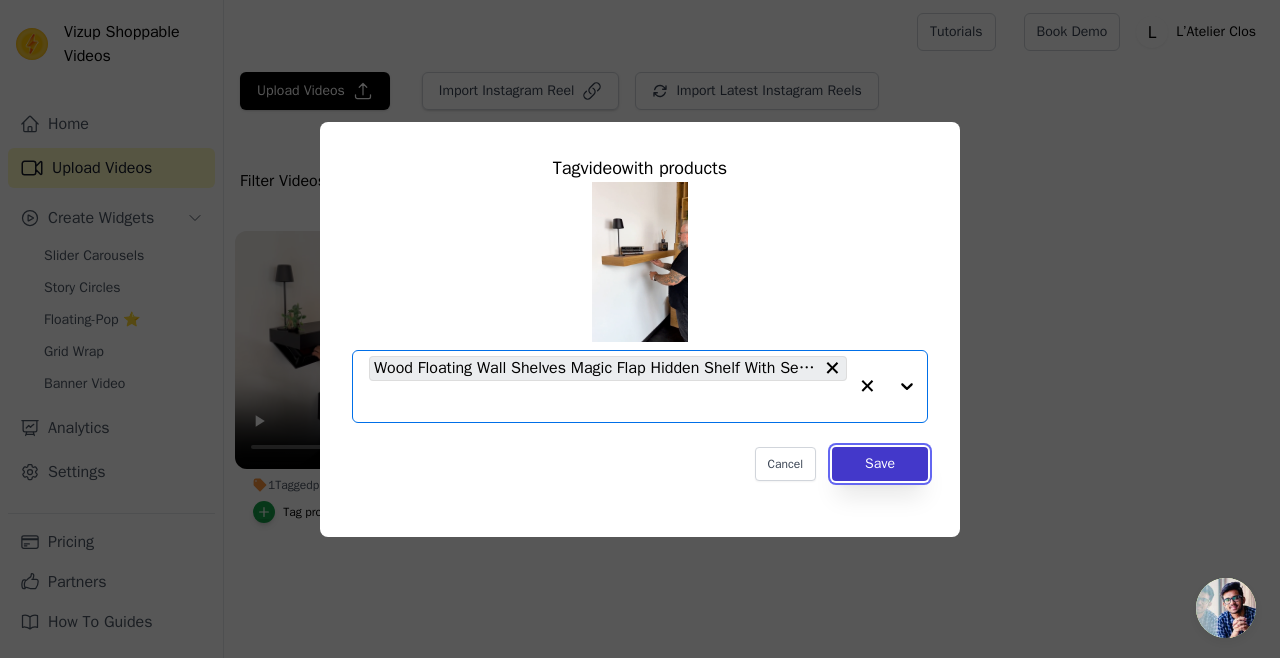 click on "Save" at bounding box center (880, 464) 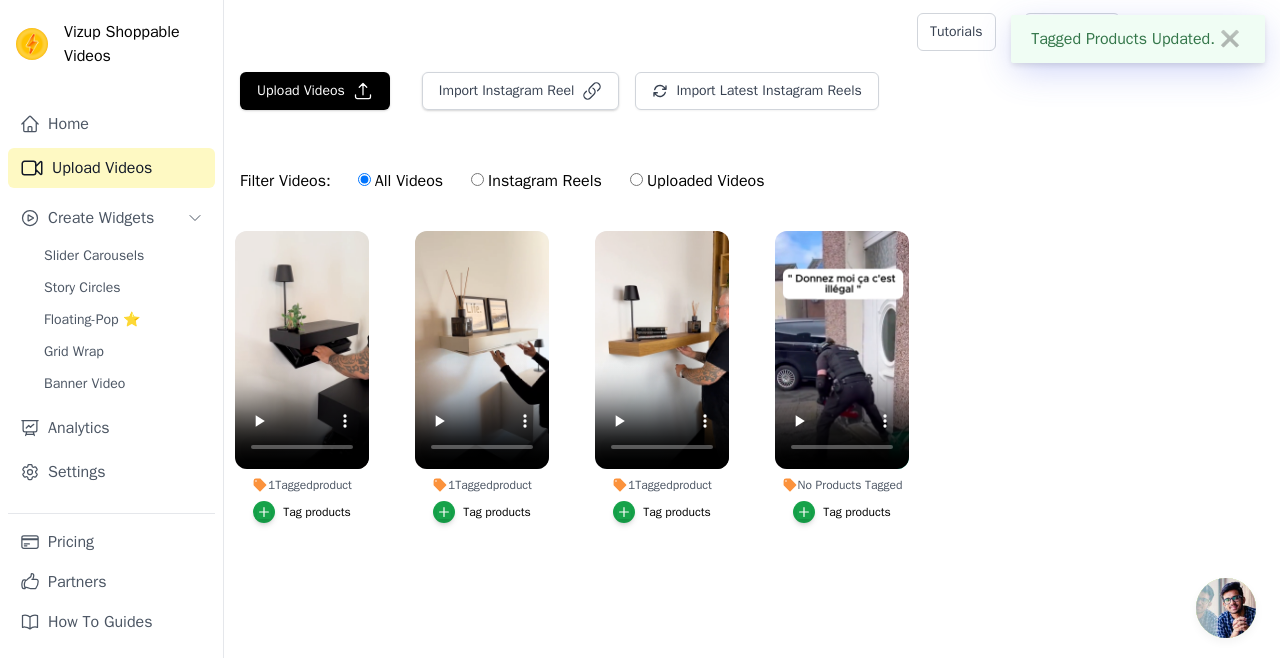 click on "Tag products" at bounding box center [857, 512] 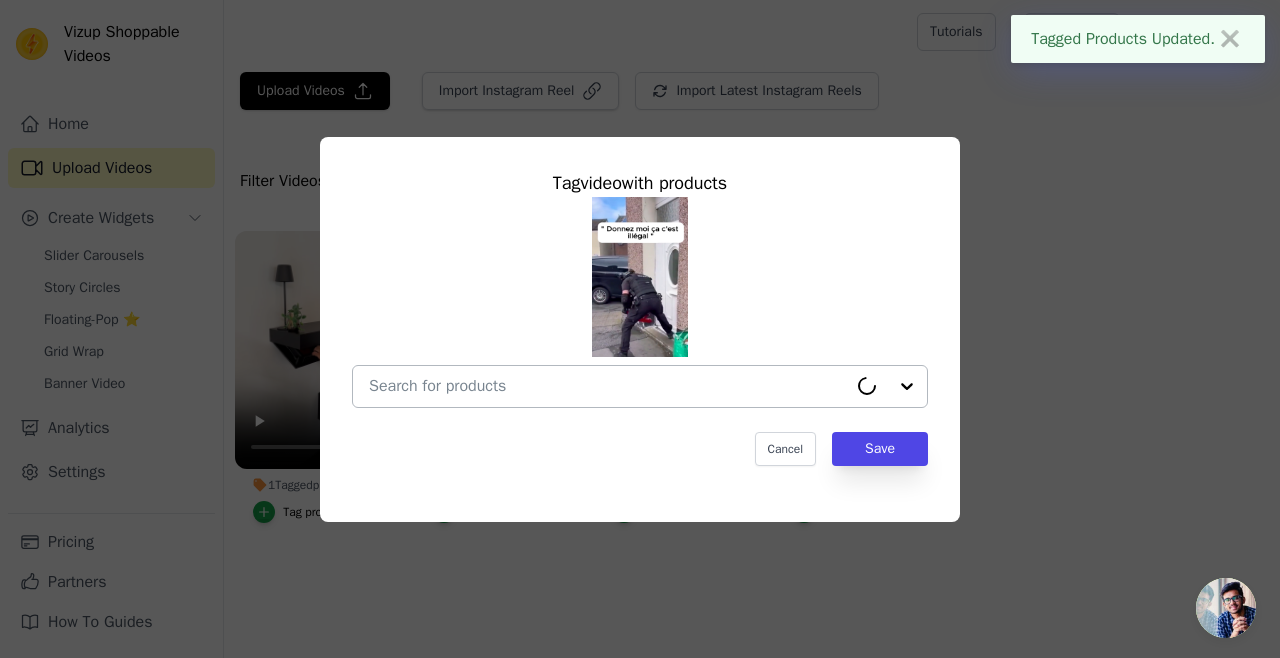 click at bounding box center (608, 386) 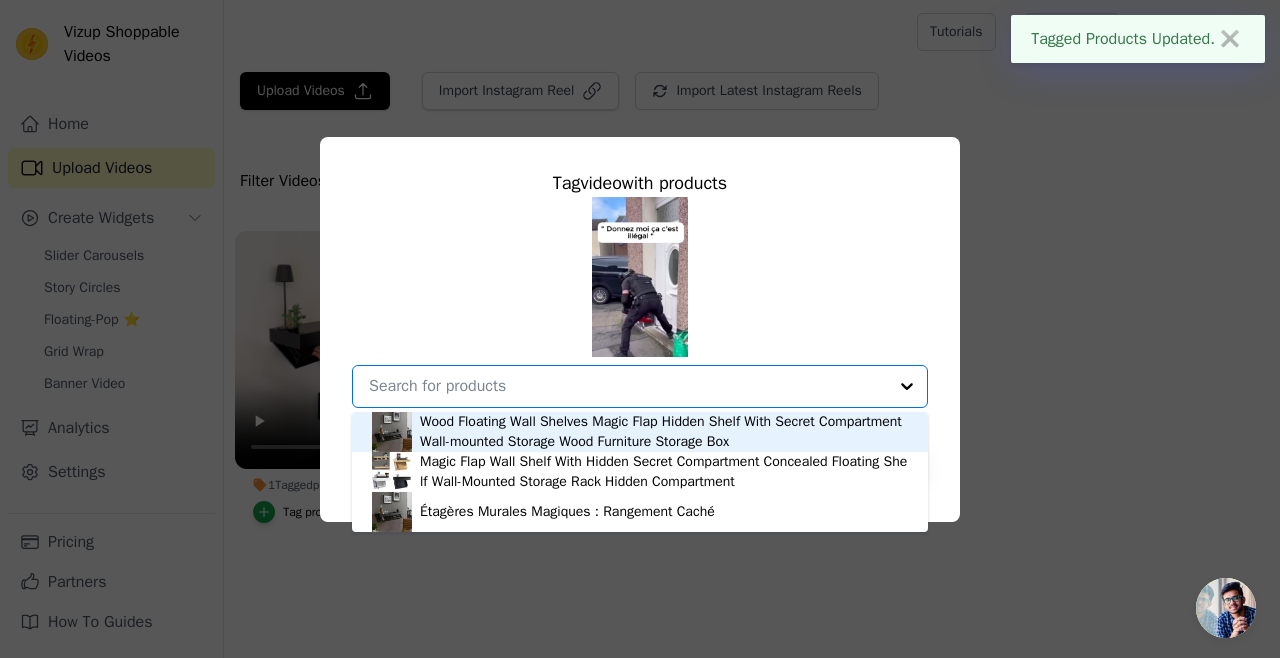 click on "Wood Floating Wall Shelves Magic Flap Hidden Shelf With Secret Compartment Wall-mounted Storage Wood Furniture Storage Box" at bounding box center (664, 432) 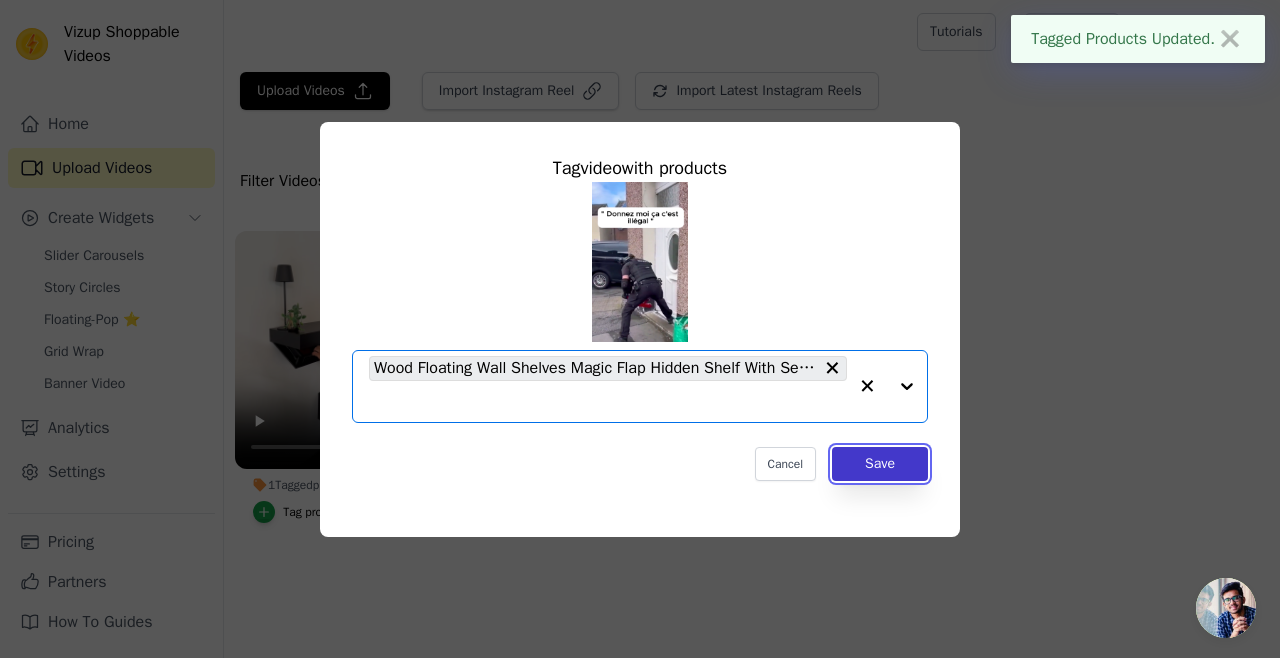 click on "Save" at bounding box center [880, 464] 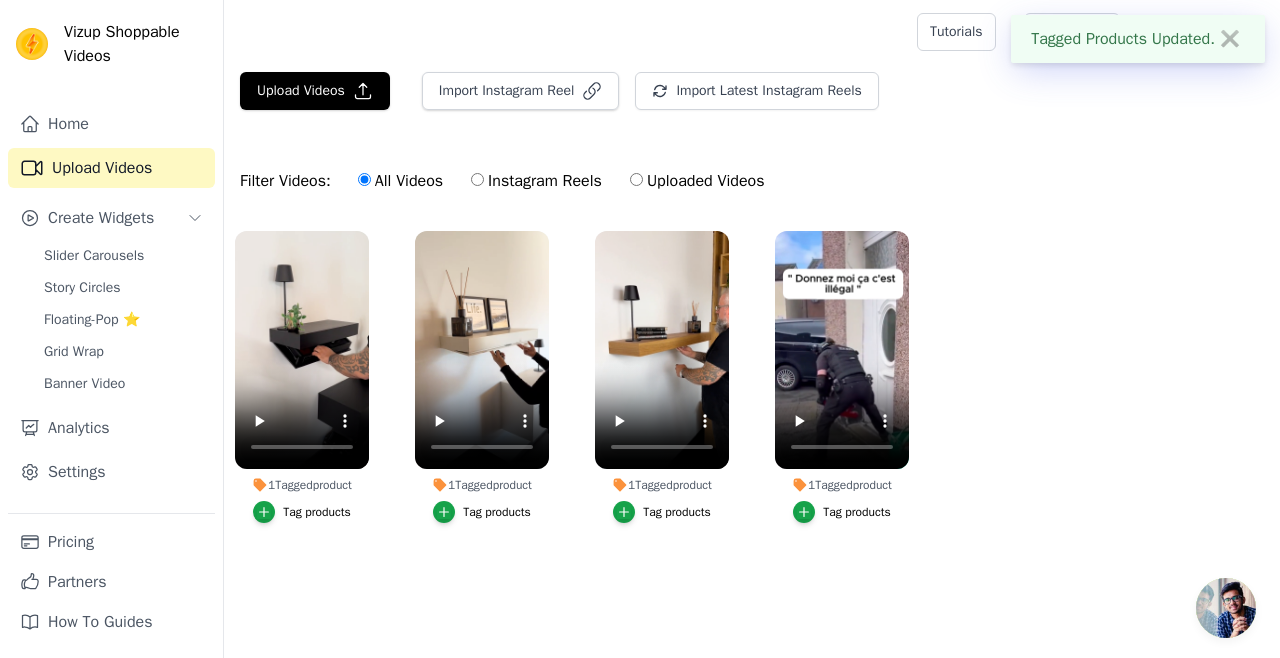 click on "✖" at bounding box center (1230, 39) 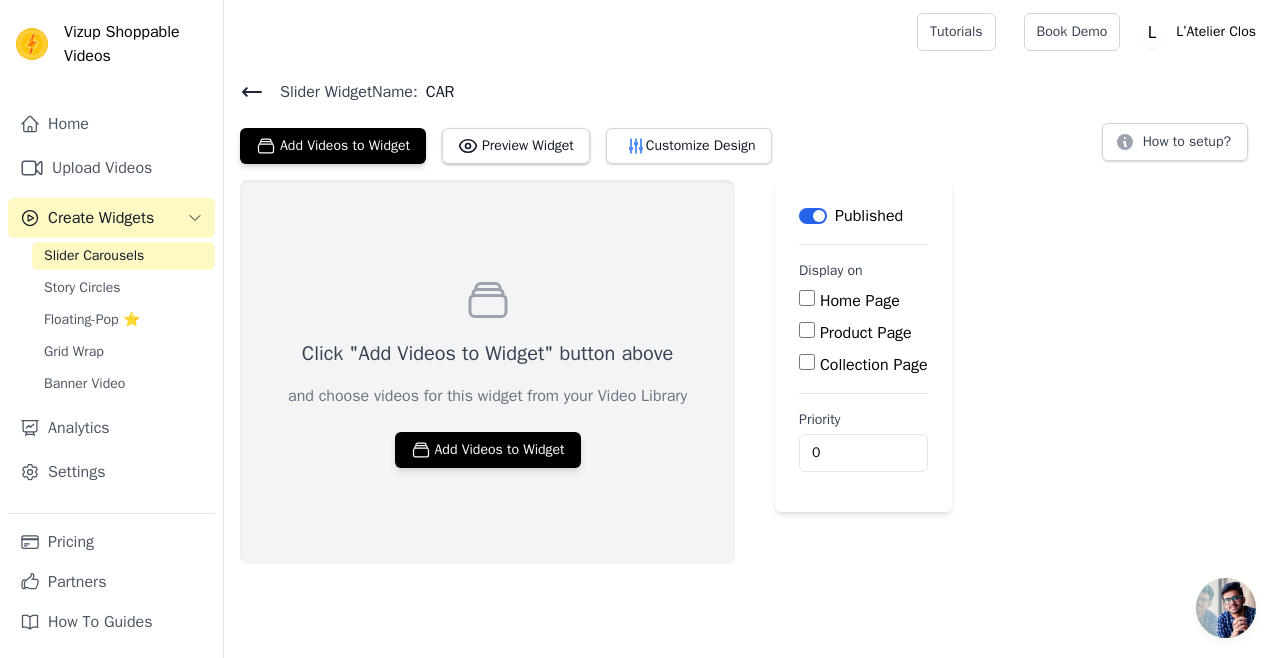 click on "Slider Carousels" at bounding box center (94, 256) 